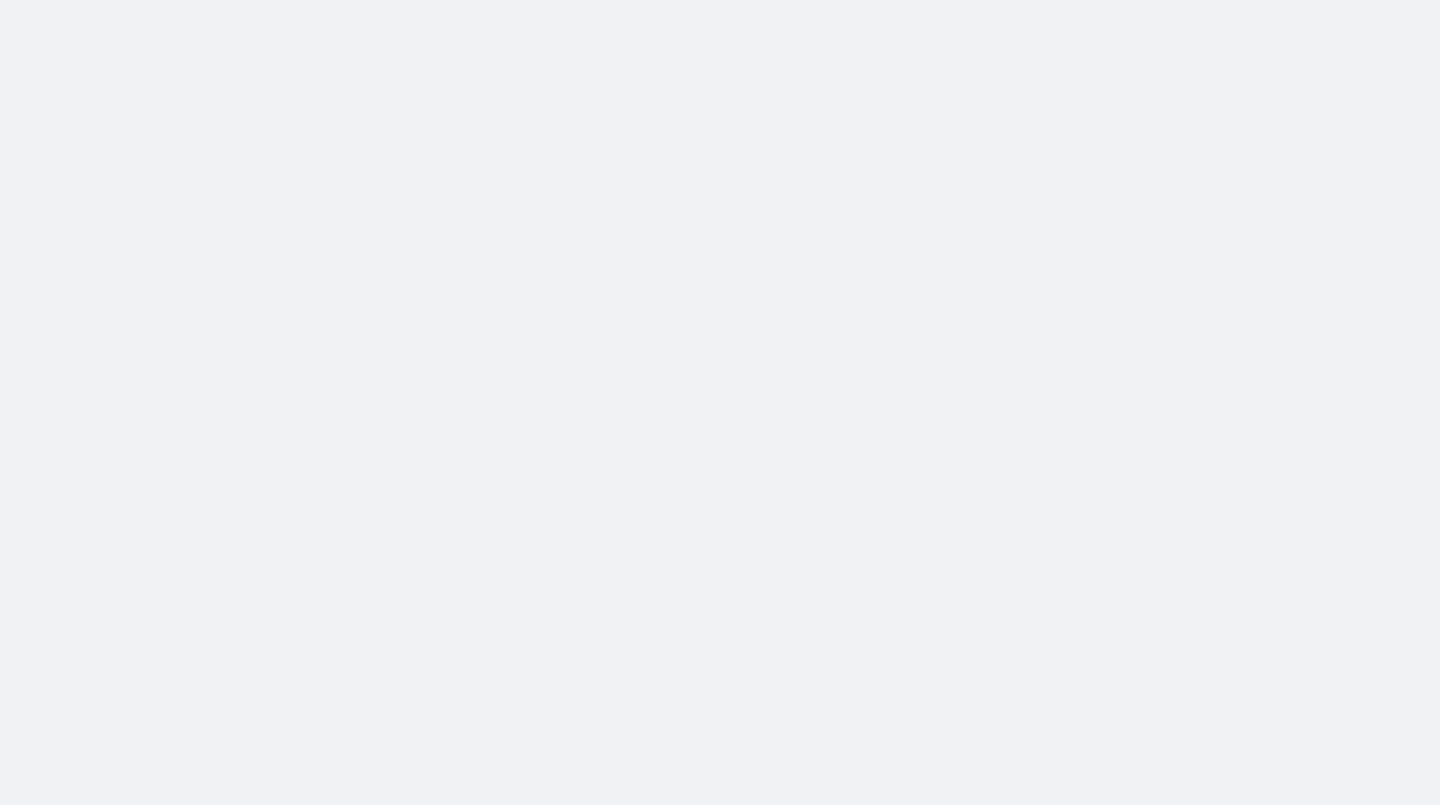 scroll, scrollTop: 0, scrollLeft: 0, axis: both 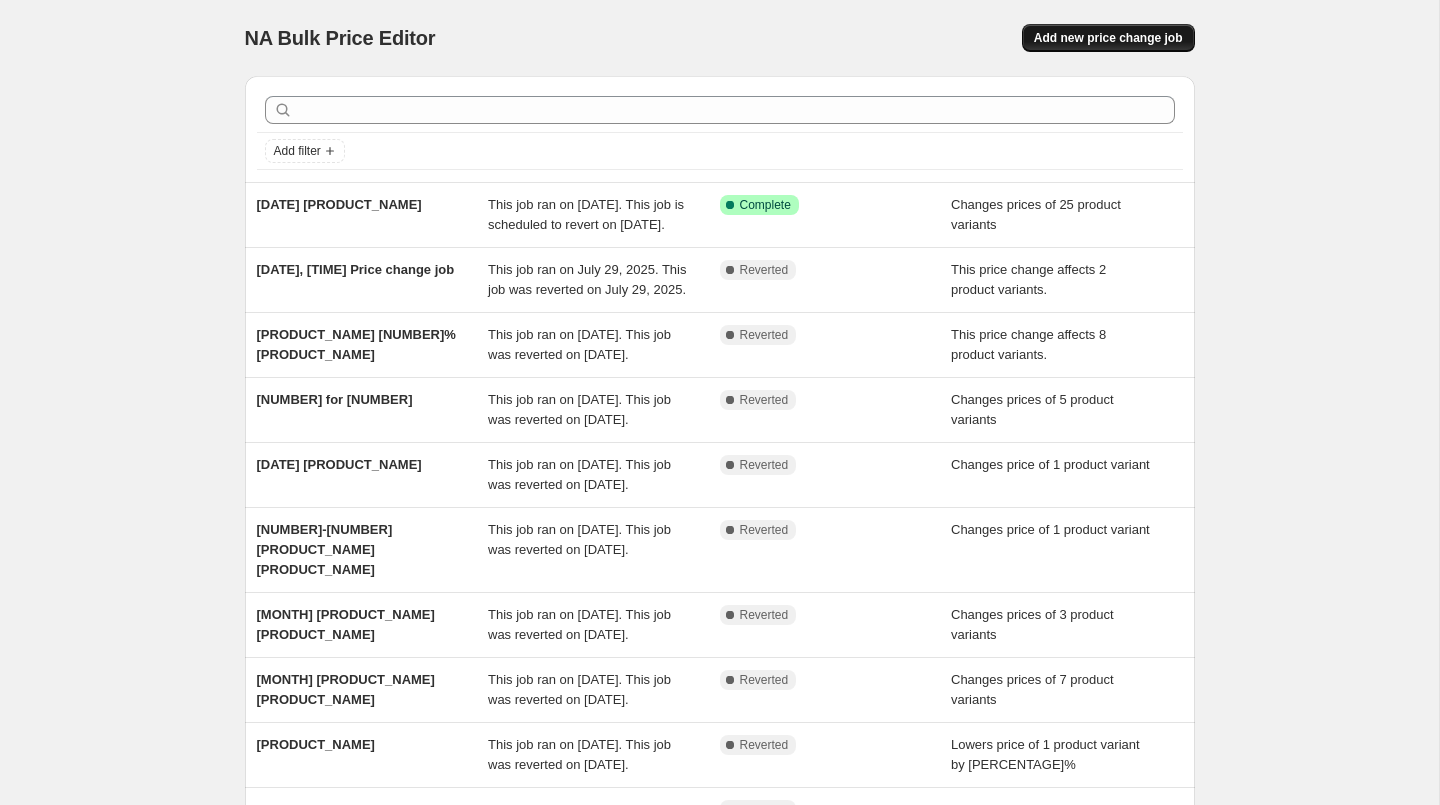 click on "Add new price change job" at bounding box center [1108, 38] 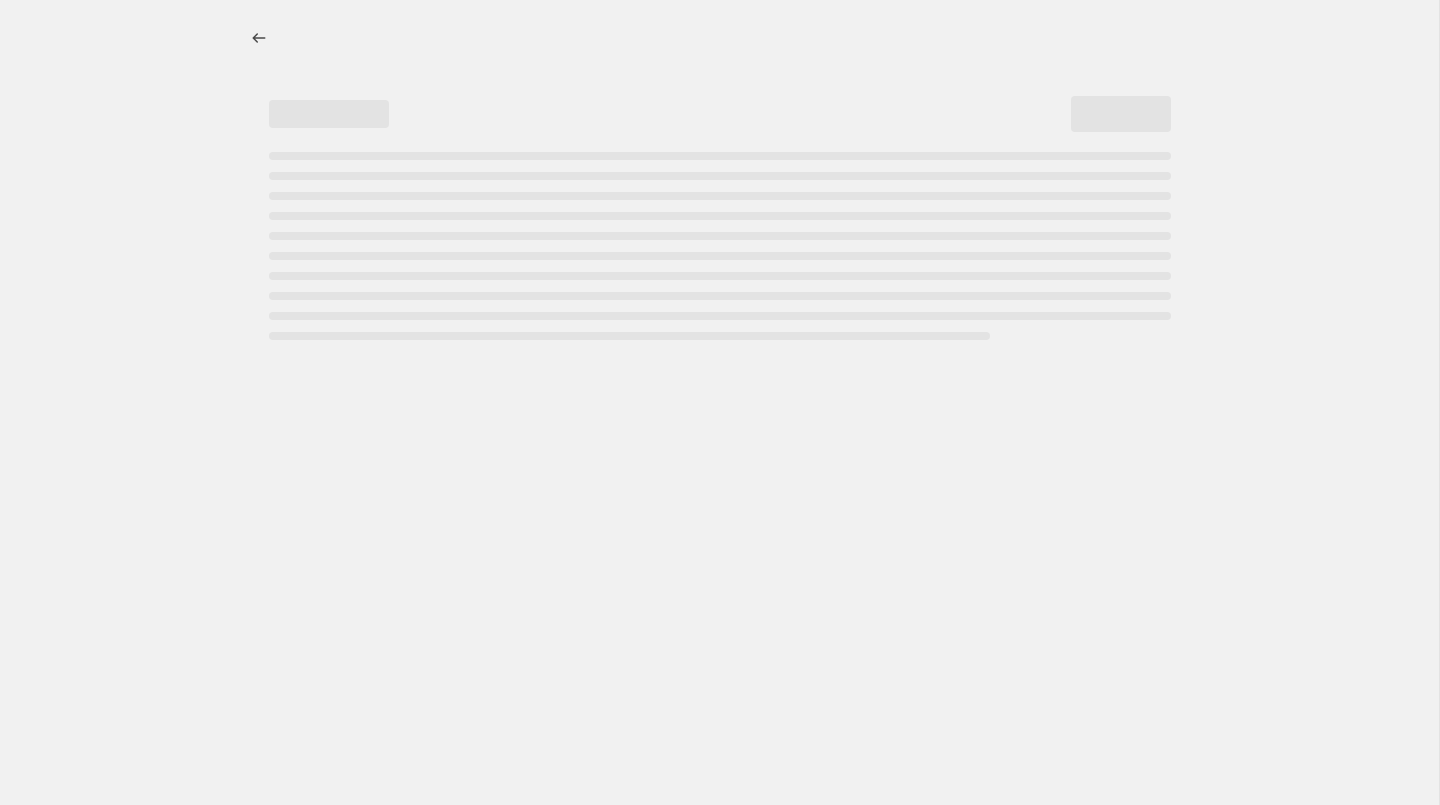 select on "percentage" 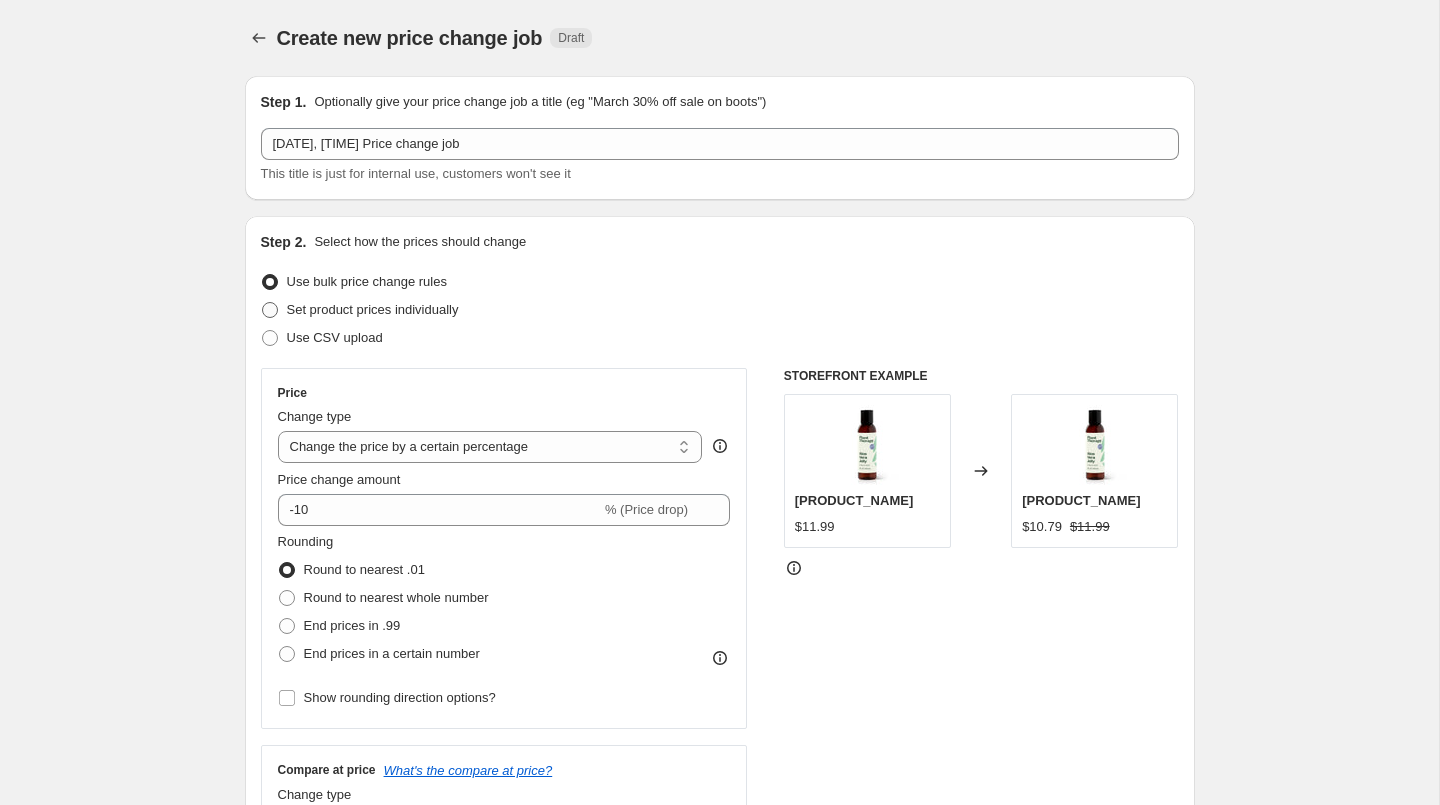 click on "Set product prices individually" at bounding box center (373, 309) 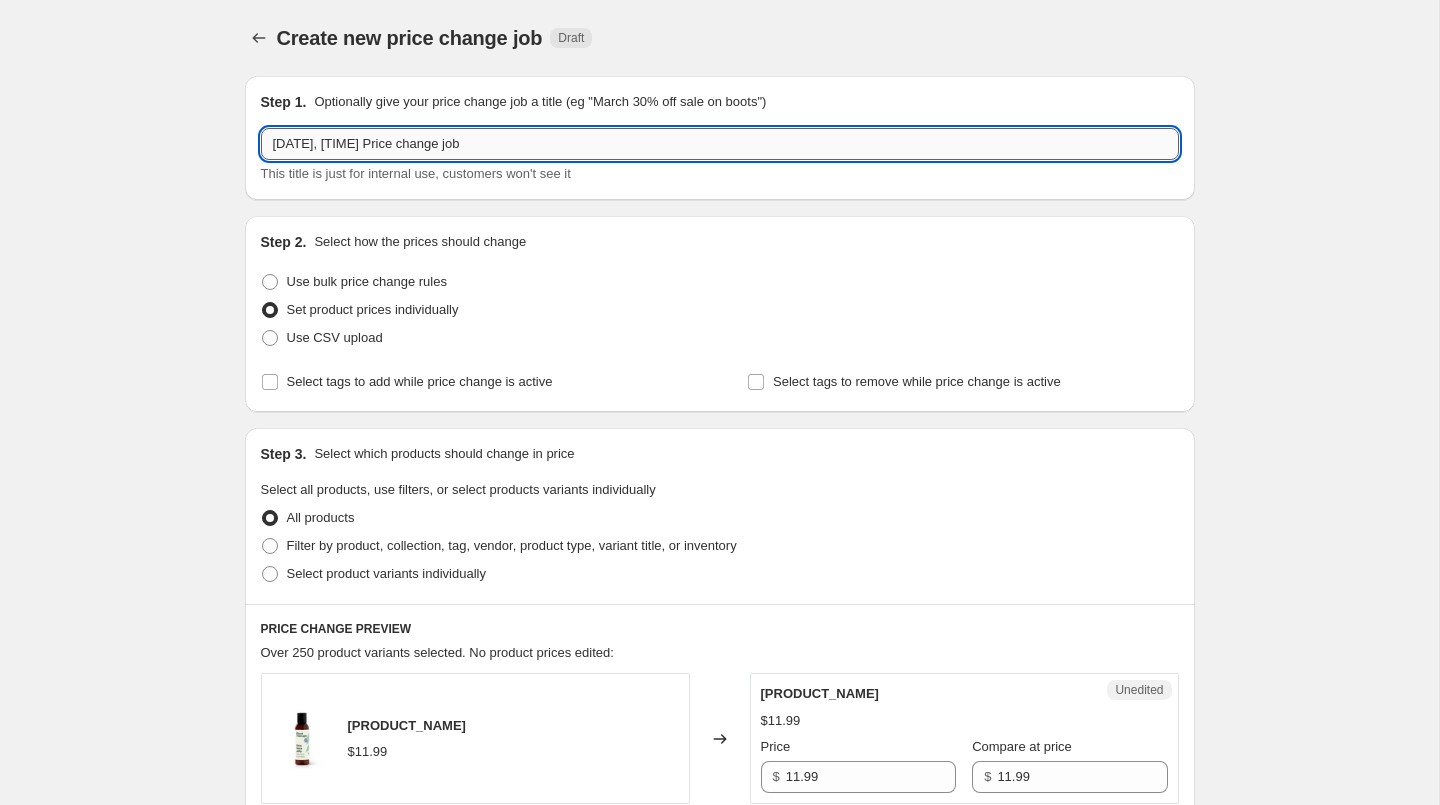 click on "[DATE], [TIME] Price change job" at bounding box center [720, 144] 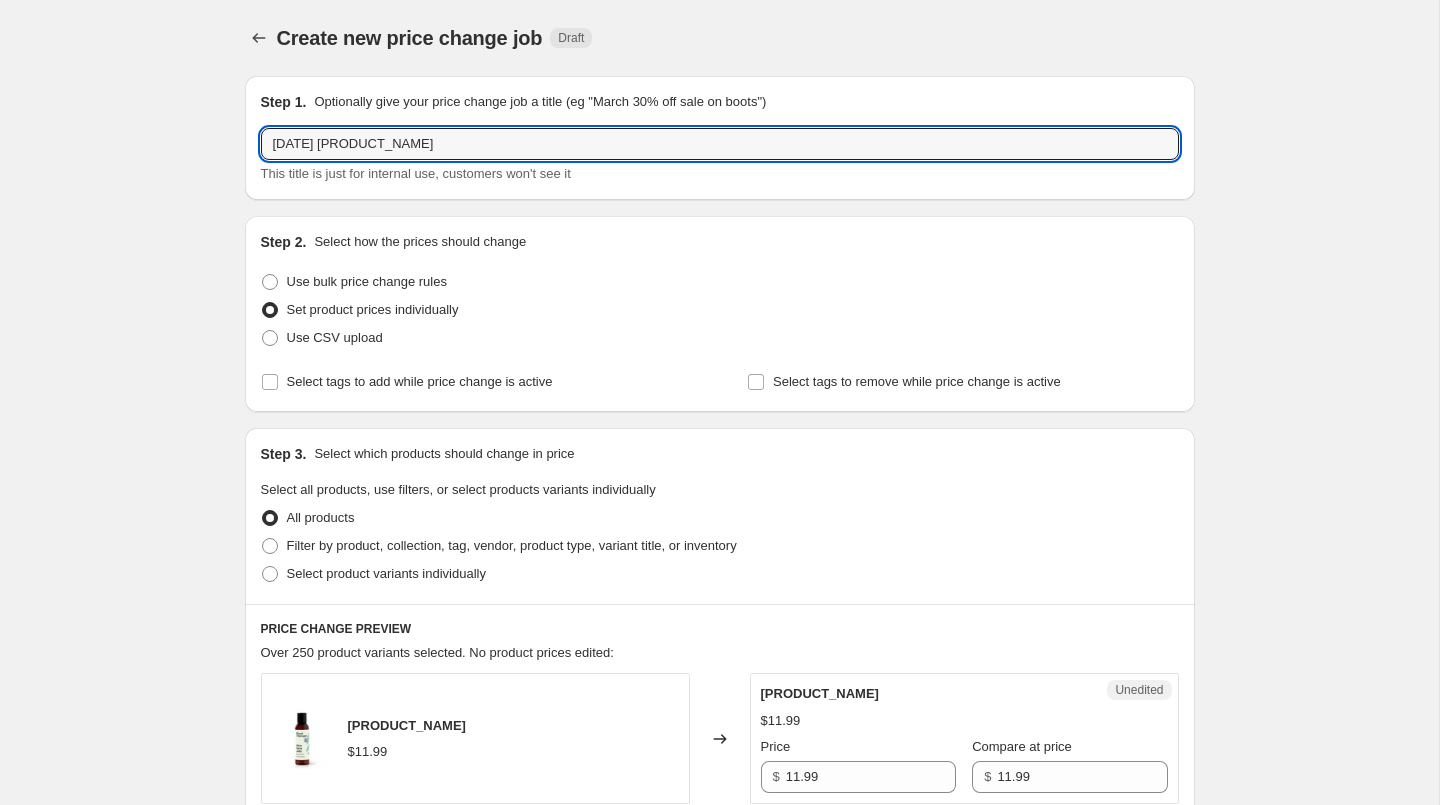 type on "[DATE] [PRODUCT_NAME]" 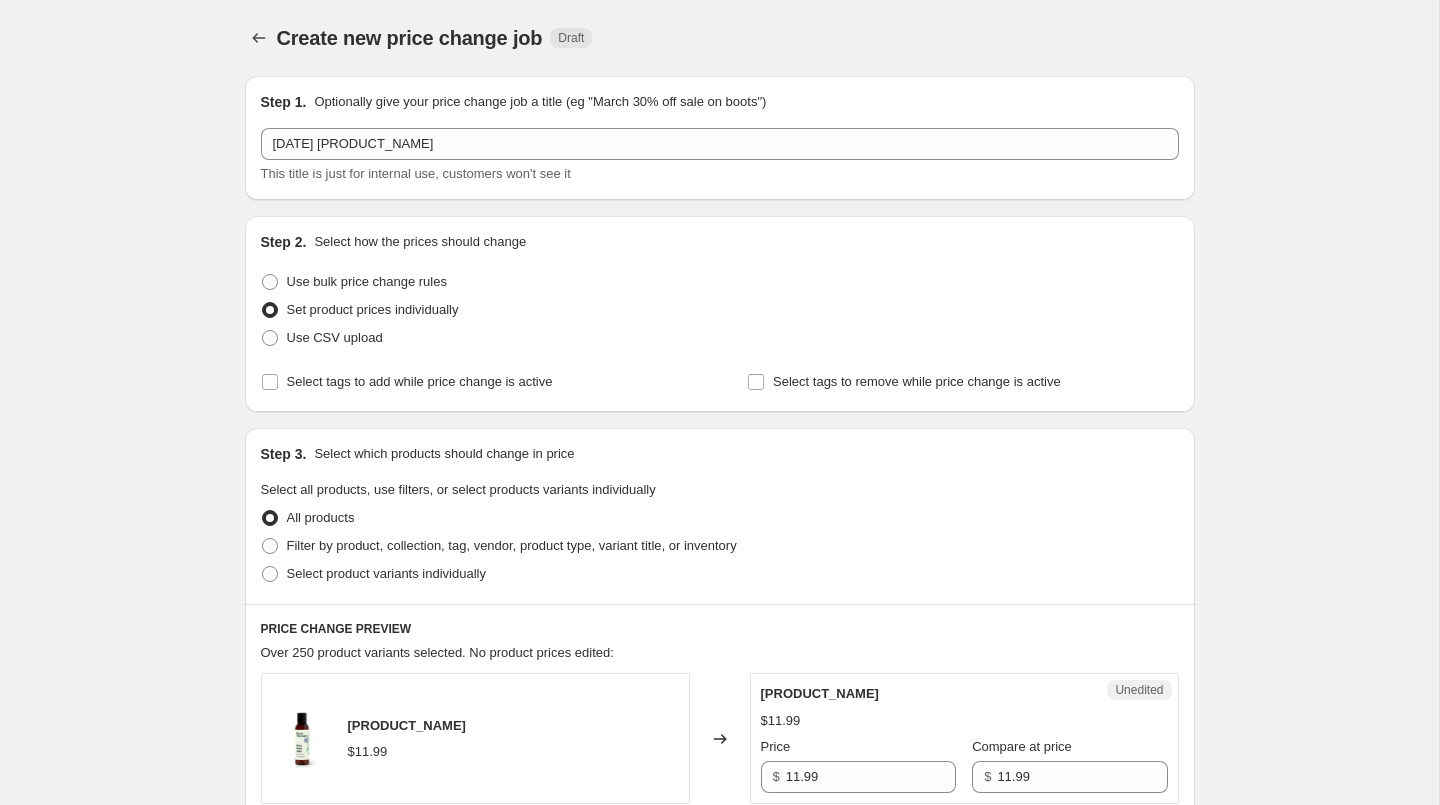 click on "Step 1. Optionally give your price change job a title (eg "March 30% off sale on boots") [DATE] [PRODUCT_NAME] This title is just for internal use, customers won't see it Step 2. Select how the prices should change Use bulk price change rules Set product prices individually Use CSV upload Select tags to add while price change is active Select tags to remove while price change is active Step 3. Select which products should change in price Select all products, use filters, or select products variants individually All products Filter by product, collection, tag, vendor, product type, variant title, or inventory Select product variants individually PRICE CHANGE PREVIEW Over 250 product variants selected. No product prices edited: [PRODUCT_NAME] [PRICE] Changed to Unedited [PRODUCT_NAME] [PRICE] Price $ [PRICE] Compare at price $ [PRICE] [PRODUCT_NAME] [PRICE] Changed to Unedited [PRODUCT_NAME] [PRICE] Price $ [PRICE] Compare at price $ [PRICE] [PRICE] Changed to" at bounding box center (712, 1893) 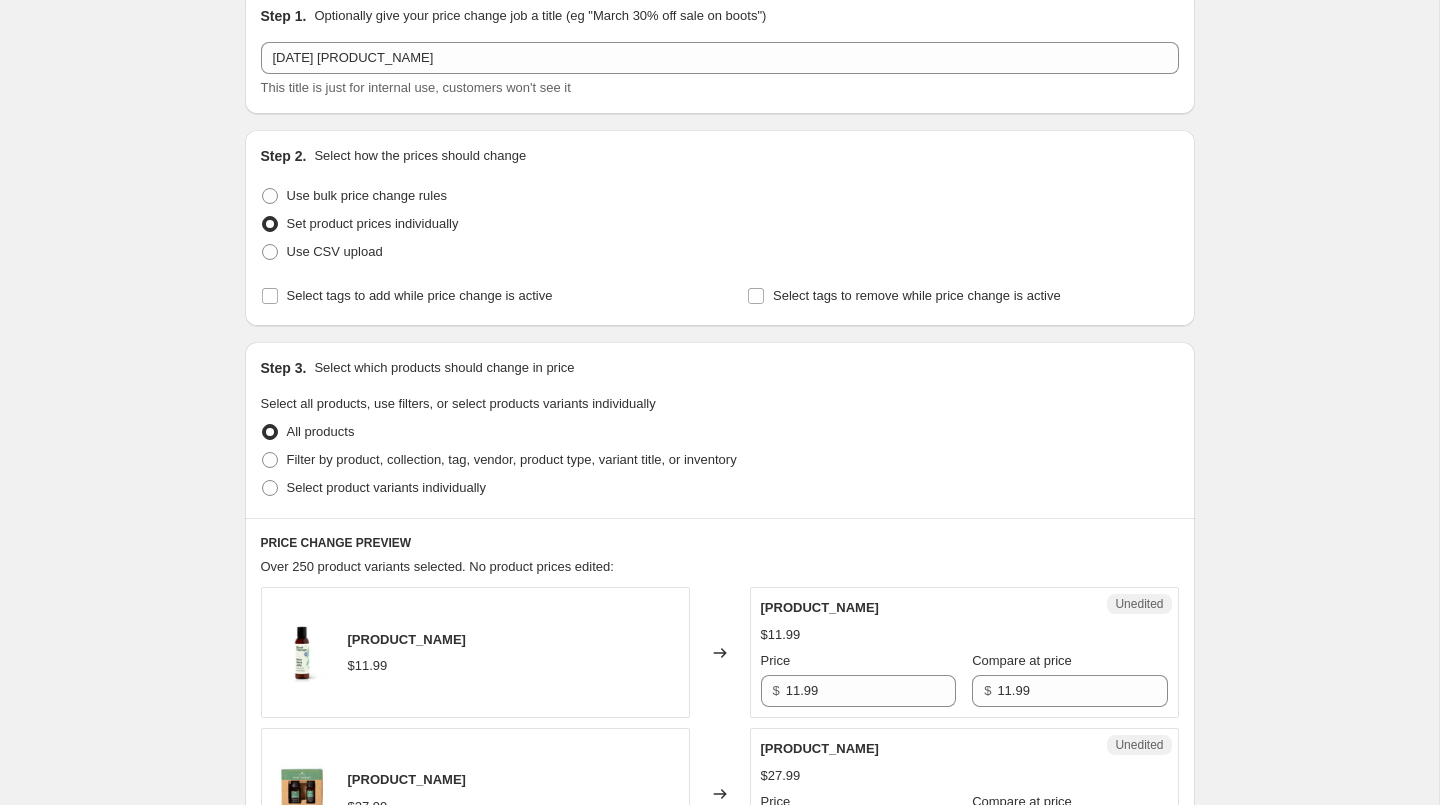 scroll, scrollTop: 181, scrollLeft: 0, axis: vertical 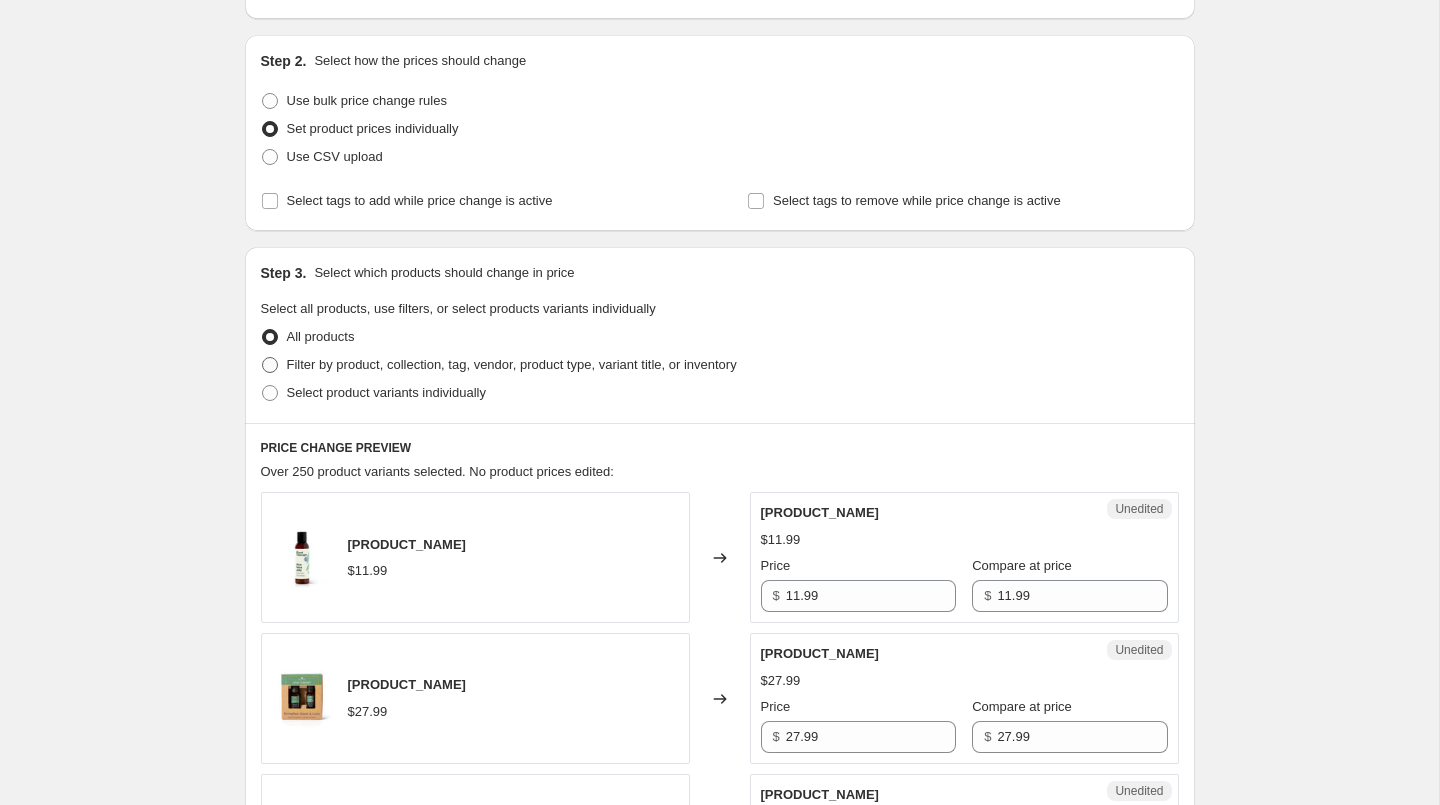 click on "Filter by product, collection, tag, vendor, product type, variant title, or inventory" at bounding box center [512, 365] 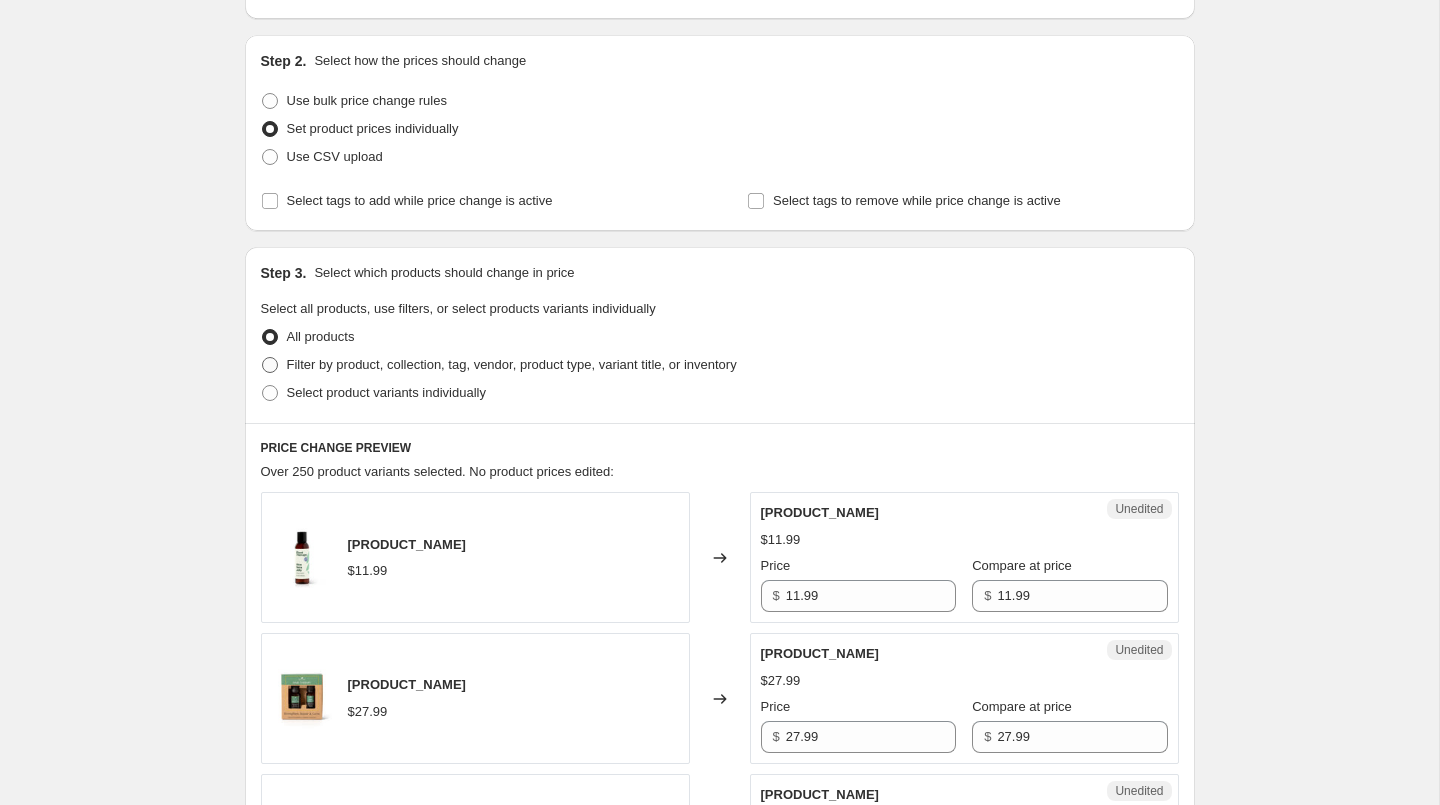 radio on "true" 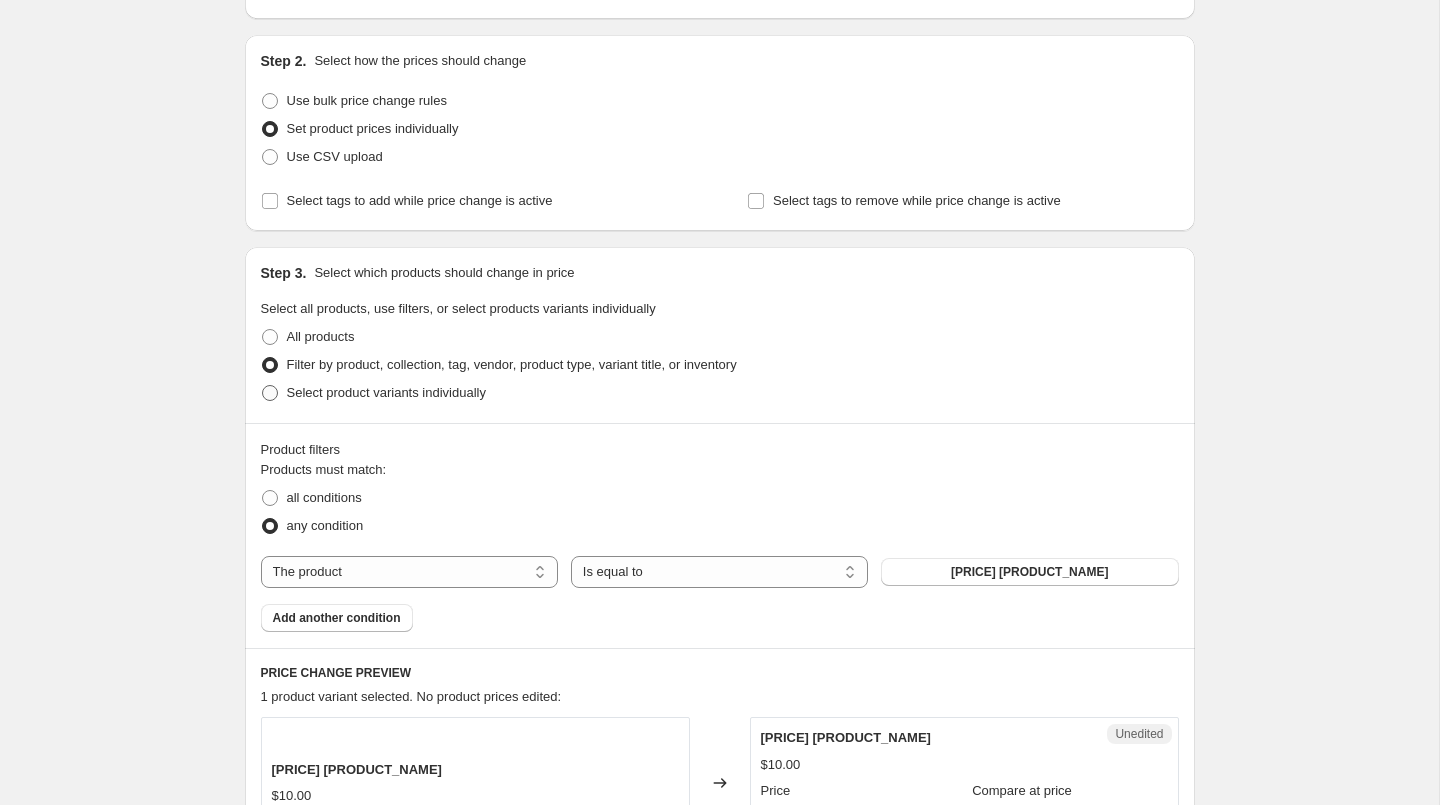 click on "Select product variants individually" at bounding box center (386, 392) 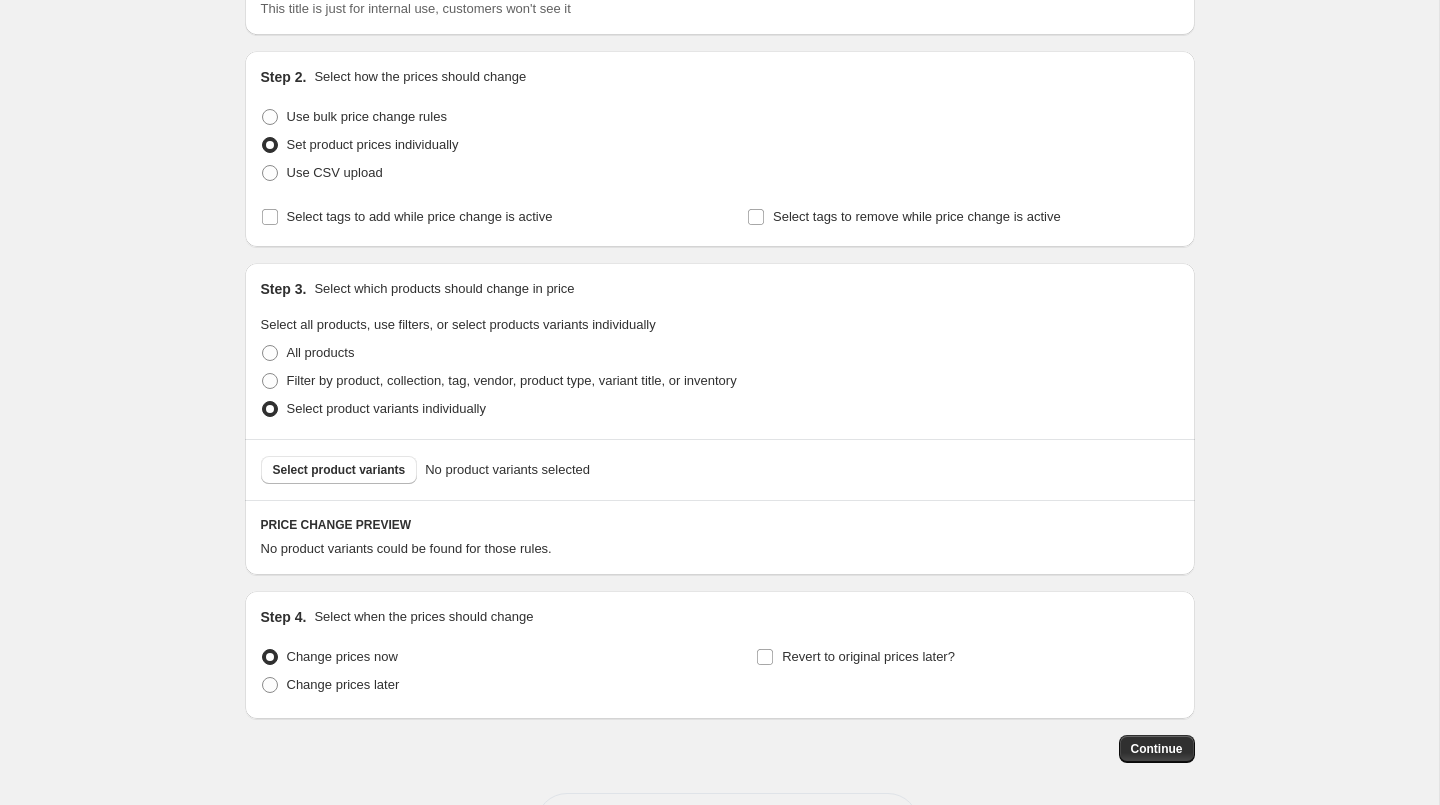 scroll, scrollTop: 162, scrollLeft: 0, axis: vertical 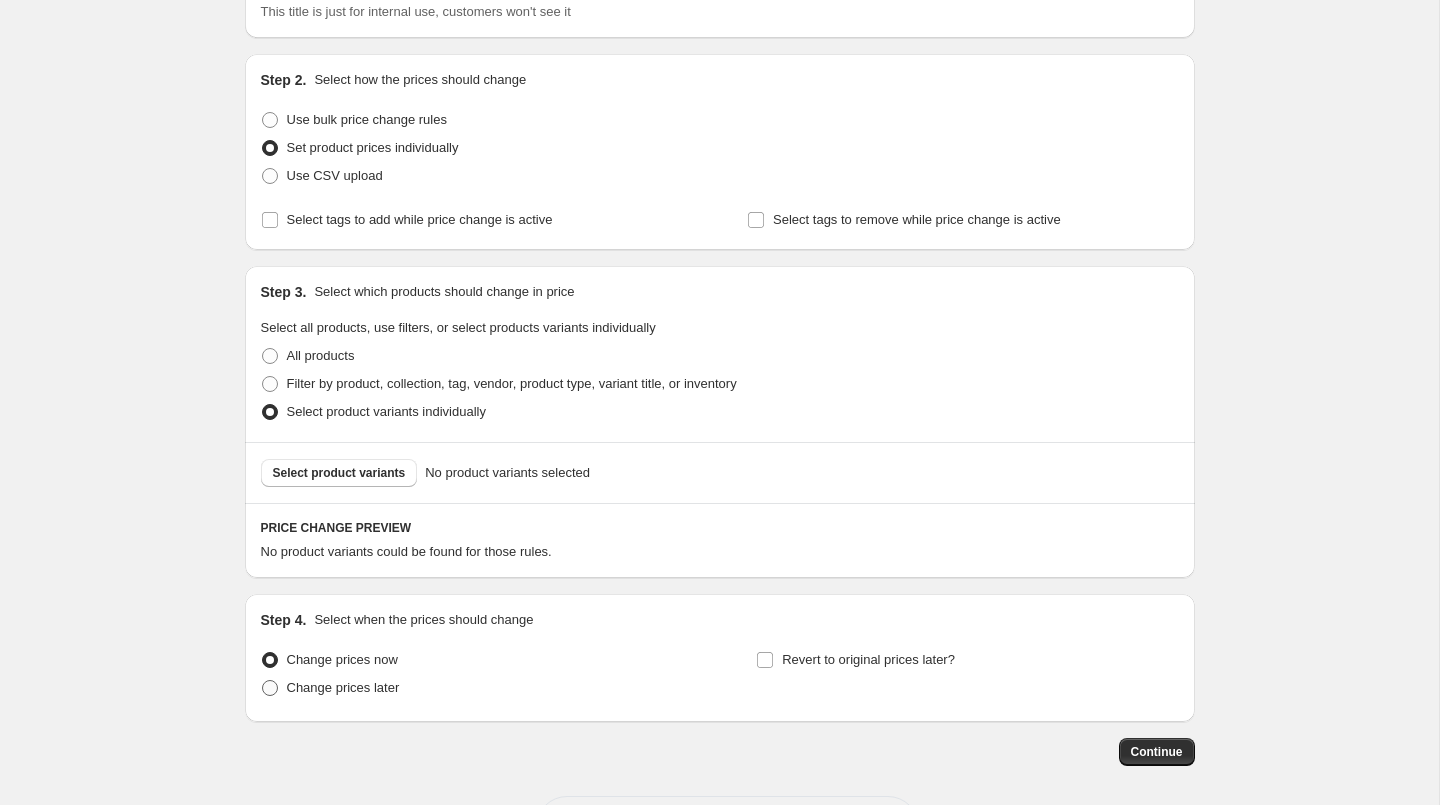 click on "Change prices later" at bounding box center [343, 687] 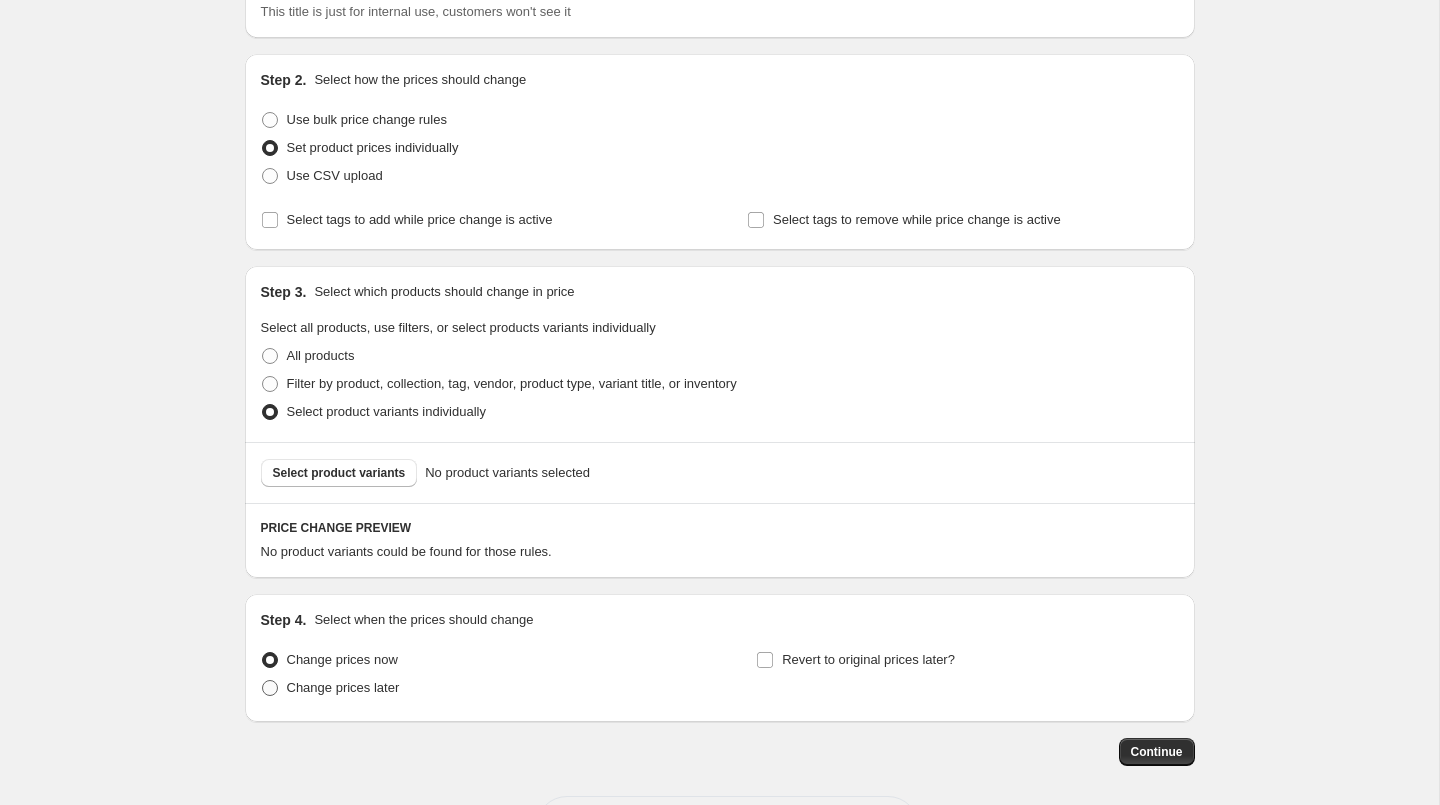 radio on "true" 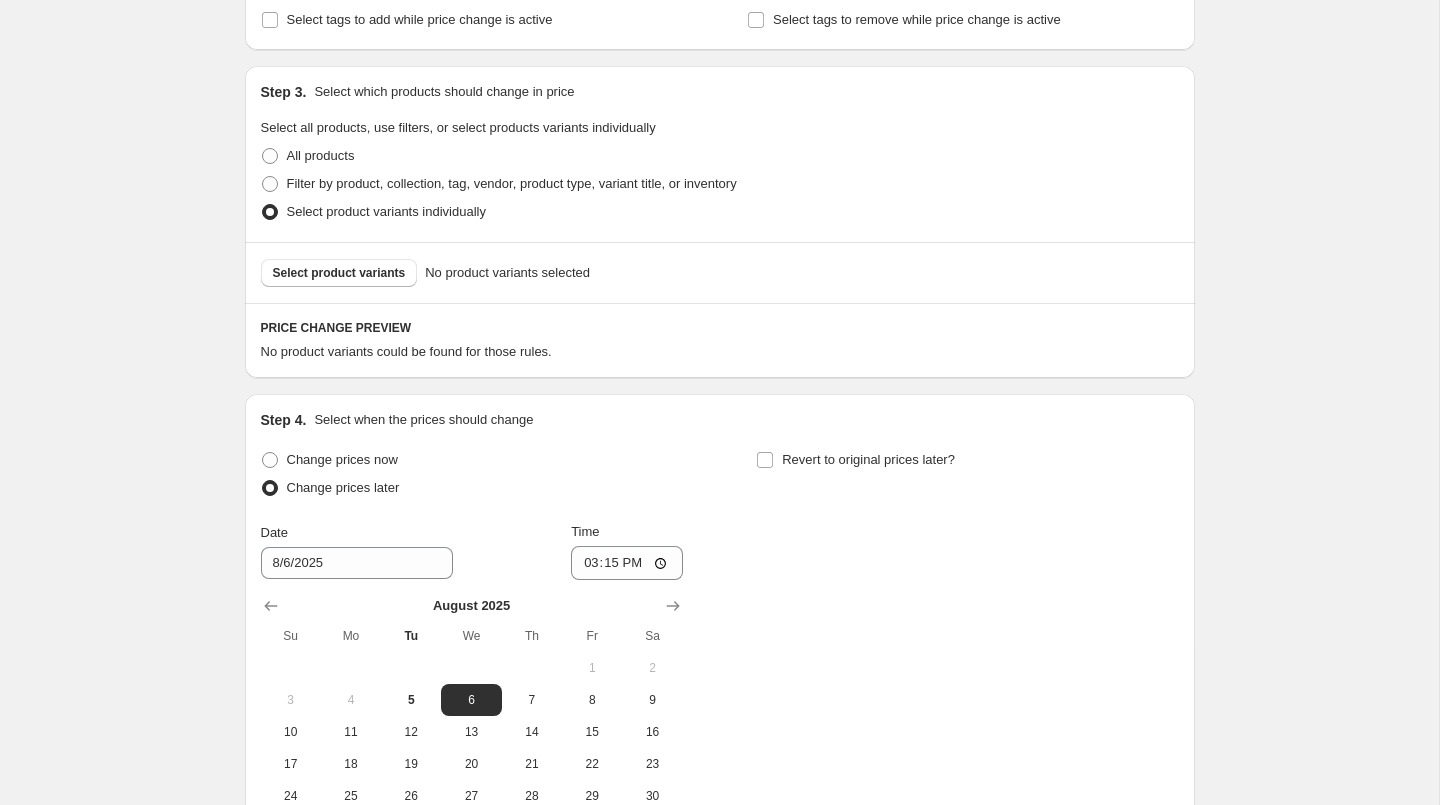 scroll, scrollTop: 454, scrollLeft: 0, axis: vertical 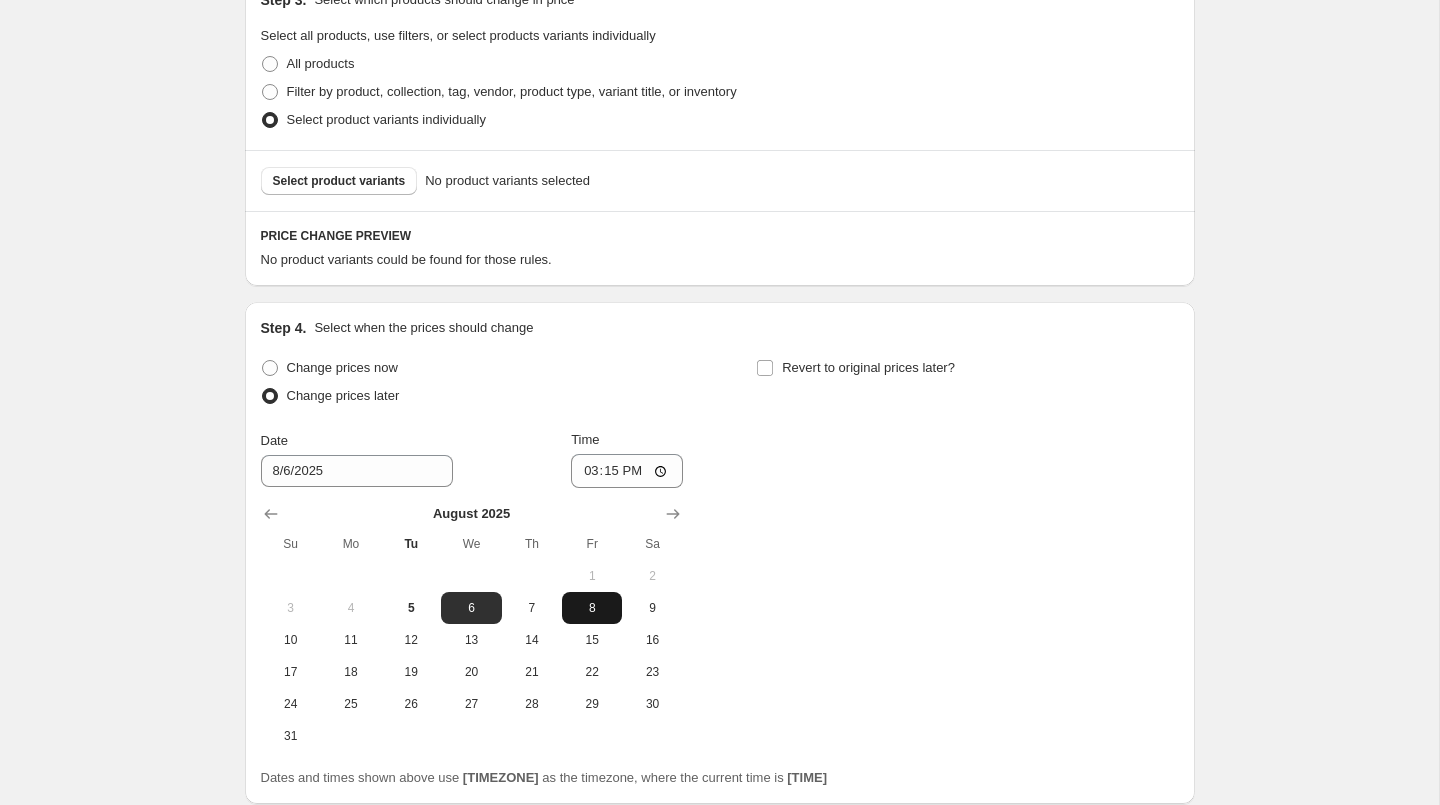 click on "8" at bounding box center [592, 608] 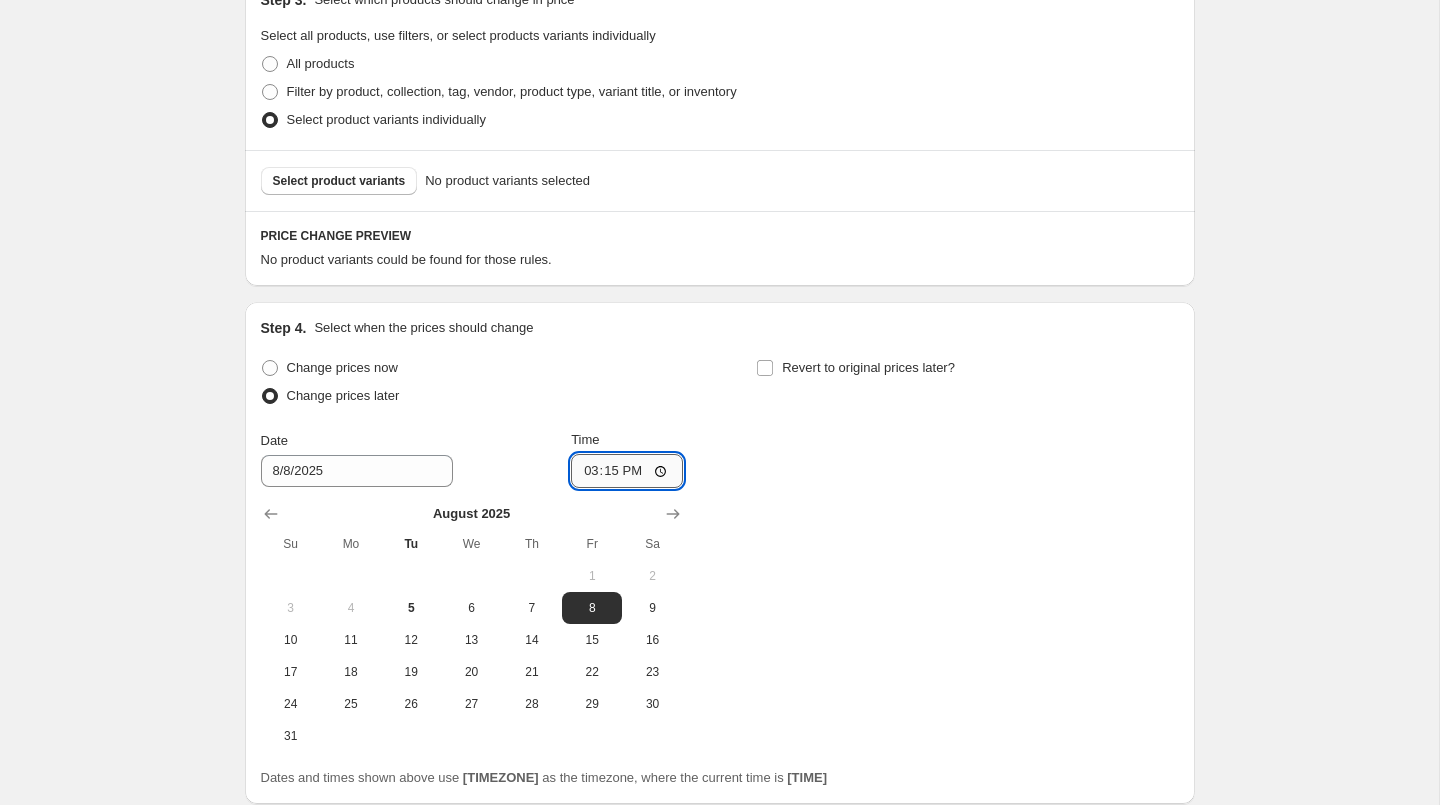 click on "15:15" at bounding box center (627, 471) 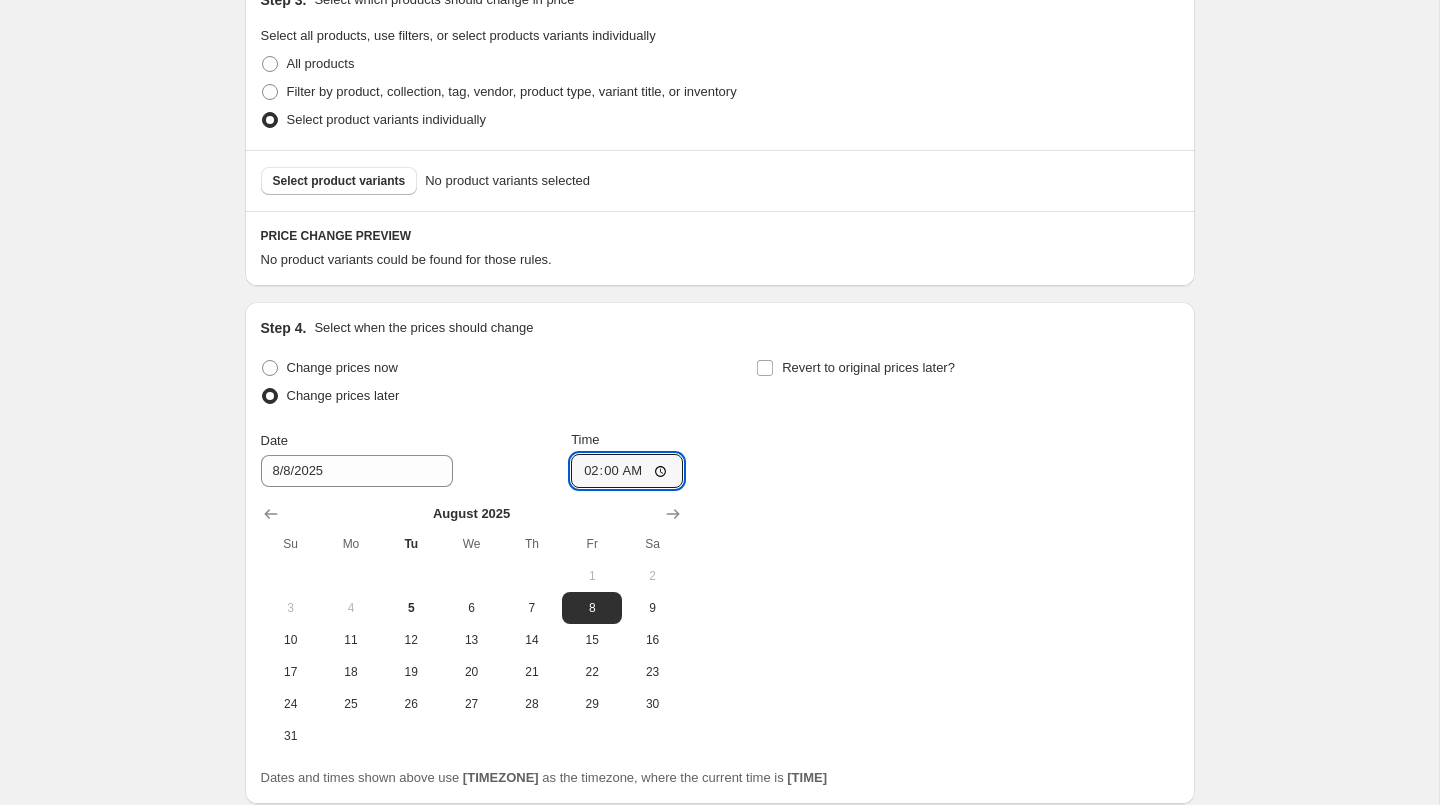 type on "02:00" 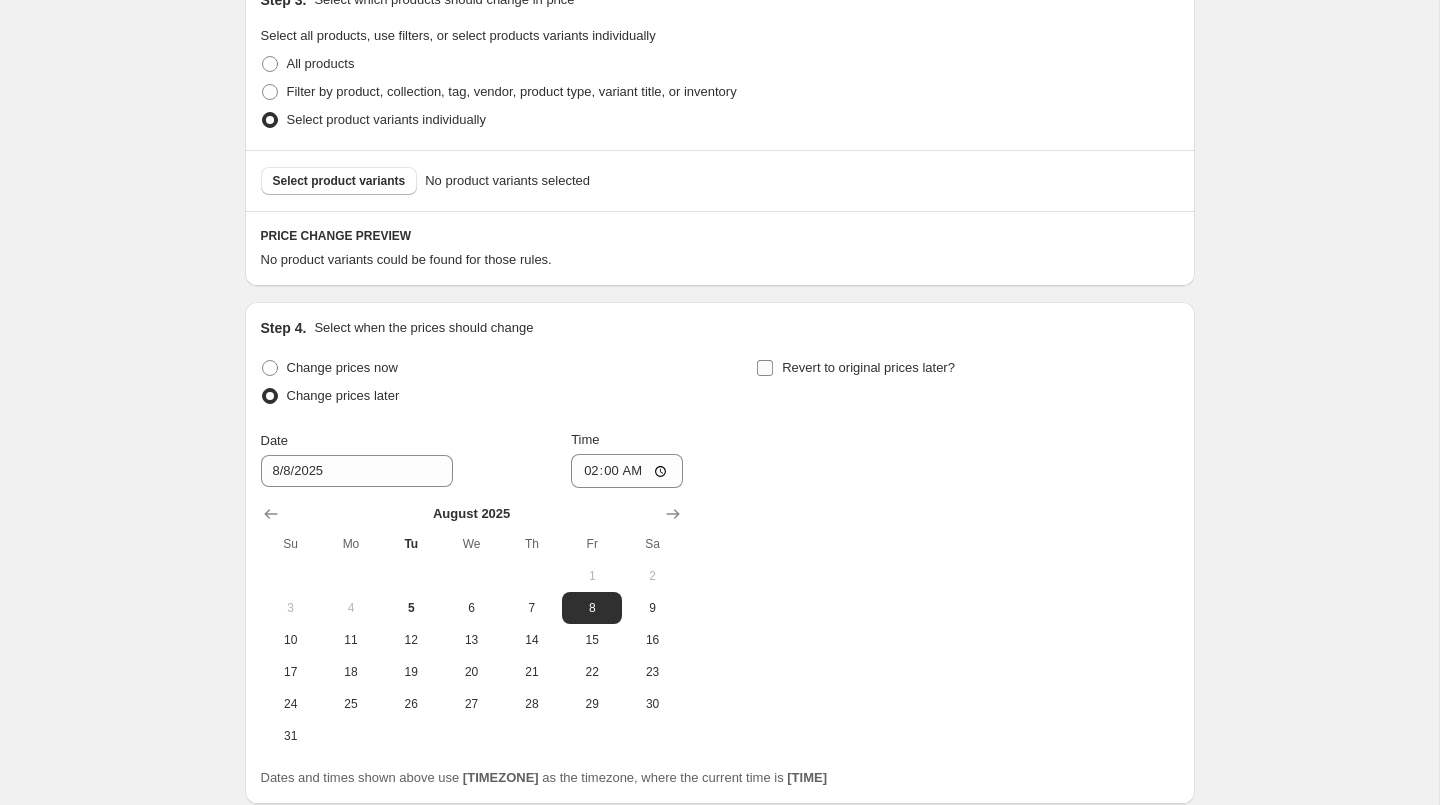 click on "Revert to original prices later?" at bounding box center (868, 367) 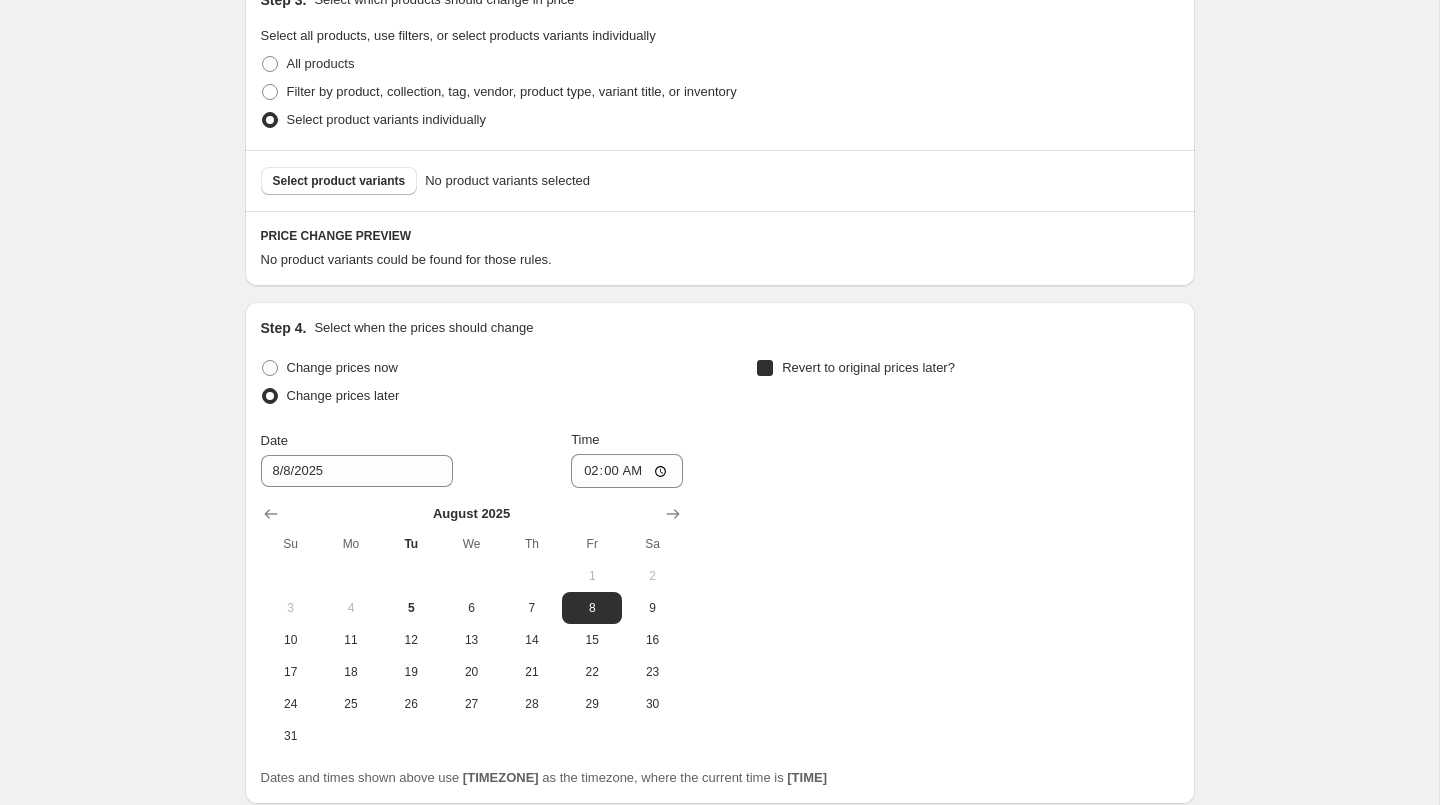 checkbox on "true" 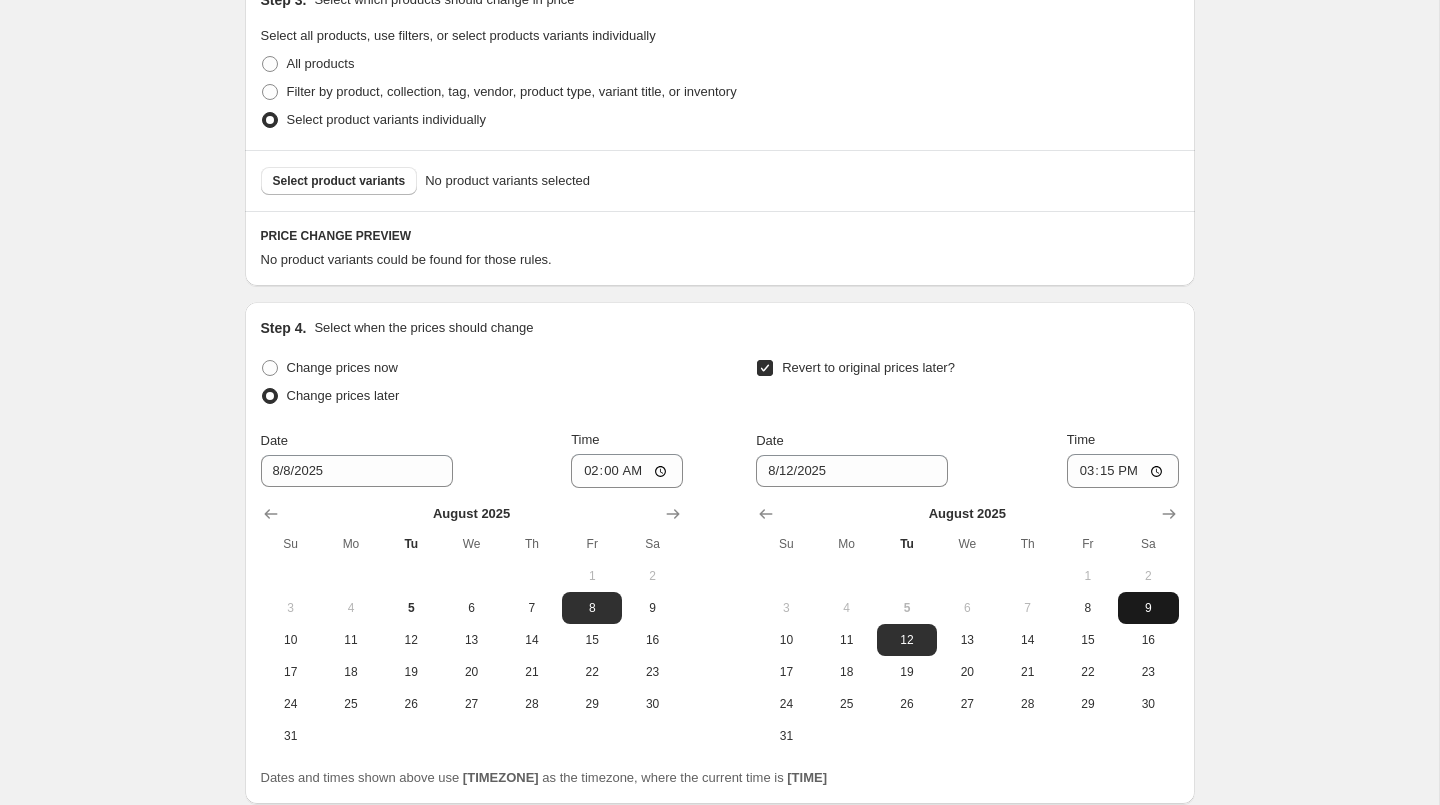 click on "9" at bounding box center (1148, 608) 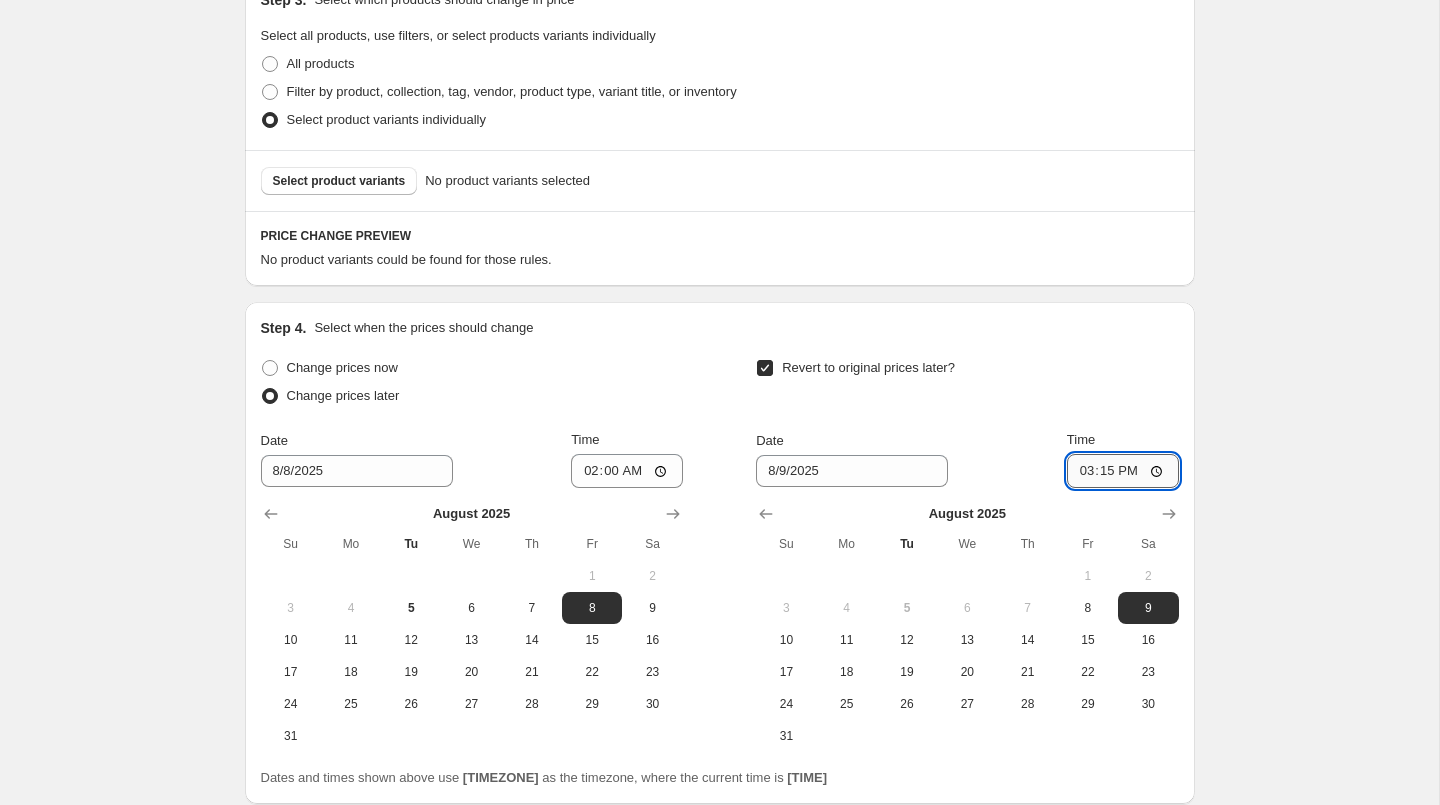 click on "15:15" at bounding box center (1123, 471) 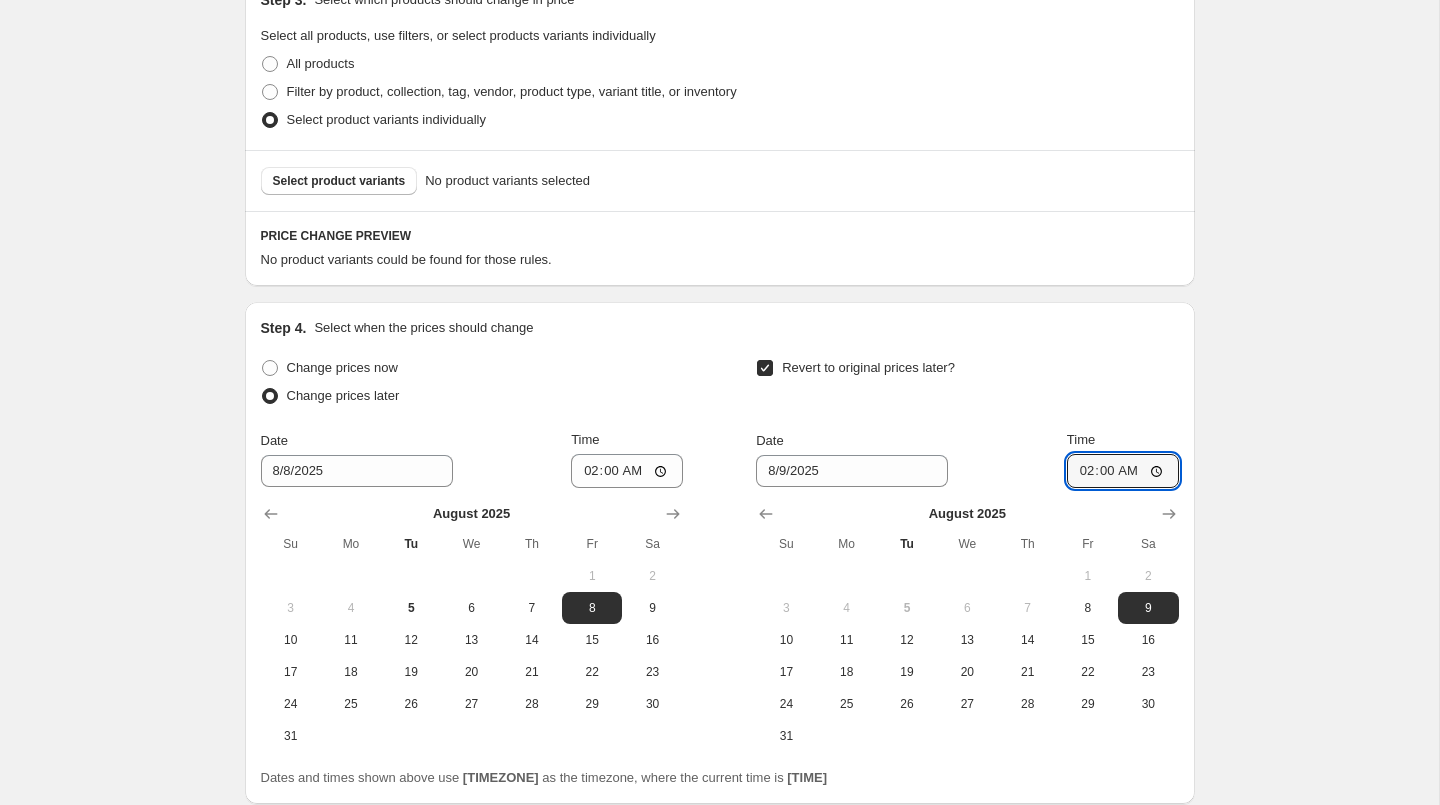 type on "02:00" 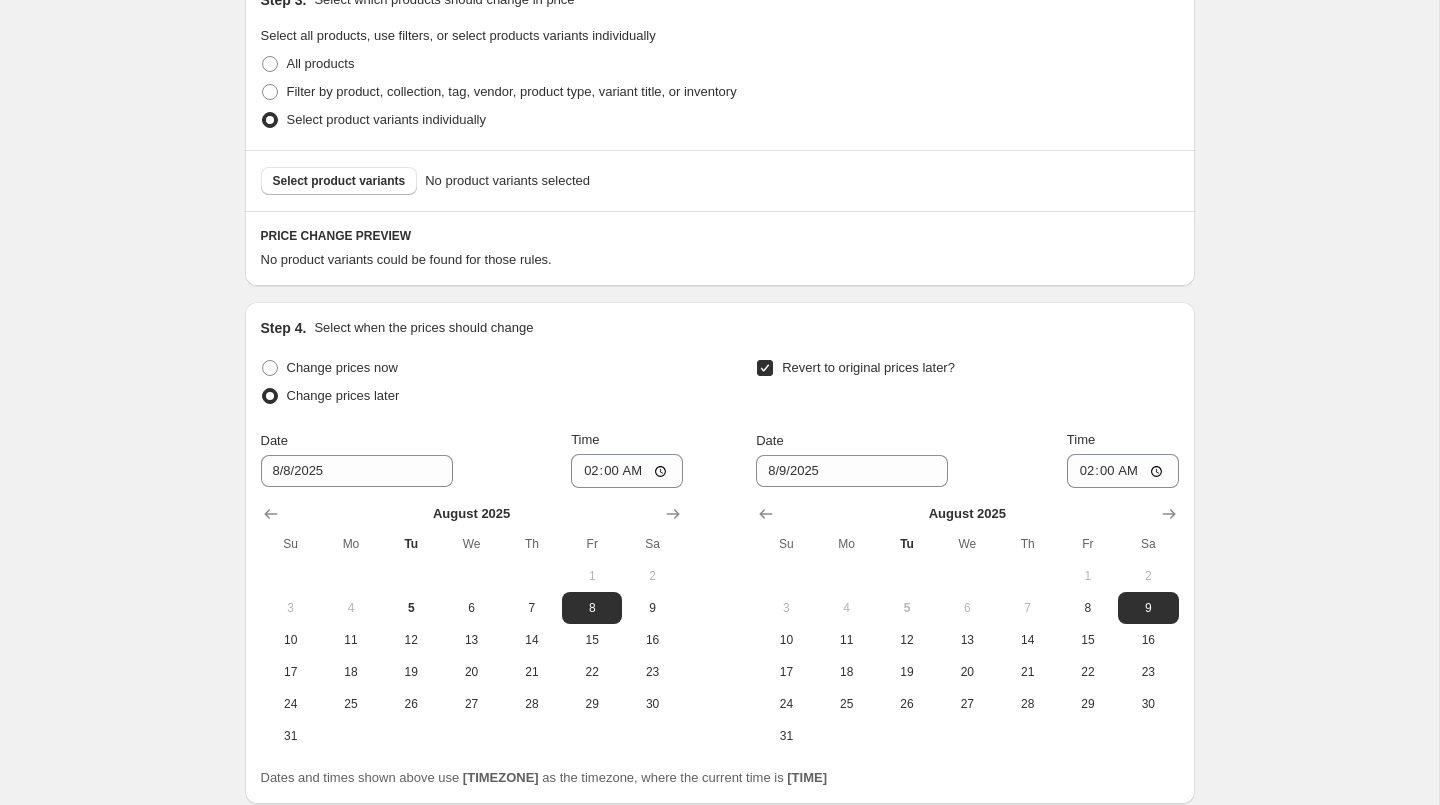 click on "Create new price change job. This page is ready Create new price change job Draft Step 1. Optionally give your price change job a title (eg "March 30% off sale on boots") [DATE] [PRODUCT_NAME] This title is just for internal use, customers won't see it Step 2. Select how the prices should change Use bulk price change rules Set product prices individually Use CSV upload Select tags to add while price change is active Select tags to remove while price change is active Step 3. Select which products should change in price Select all products, use filters, or select products variants individually All products Filter by product, collection, tag, vendor, product type, variant title, or inventory Select product variants individually Select product variants No   product variants selected PRICE CHANGE PREVIEW No product variants could be found for those rules. Step 4. Select when the prices should change Change prices now Change prices later Date [DATE] Time [TIME] [MONTH]   2025 Su Mo Tu We Th Fr Sa 1 2 3 4 5 6 7 8 9 10" at bounding box center (719, 258) 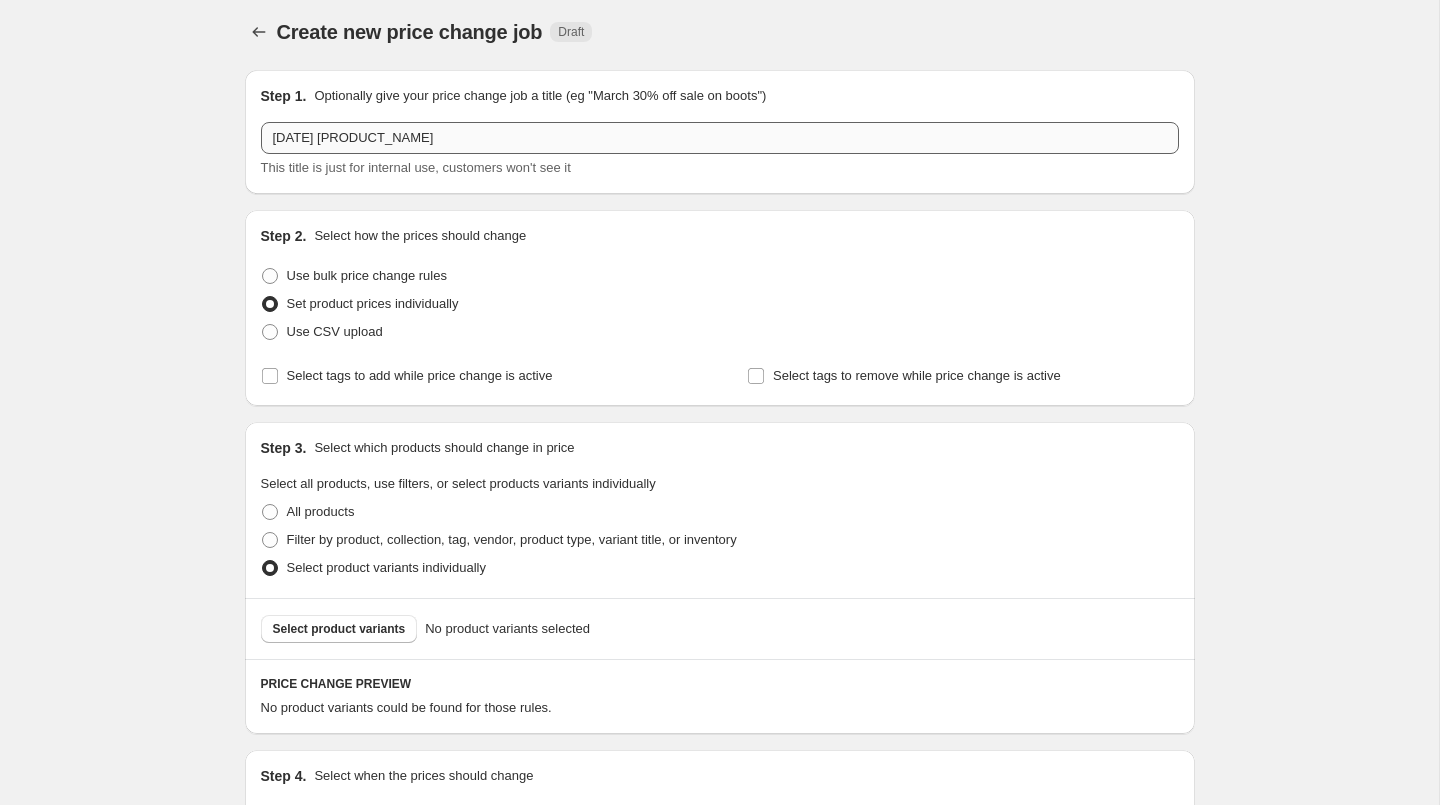 scroll, scrollTop: 3, scrollLeft: 0, axis: vertical 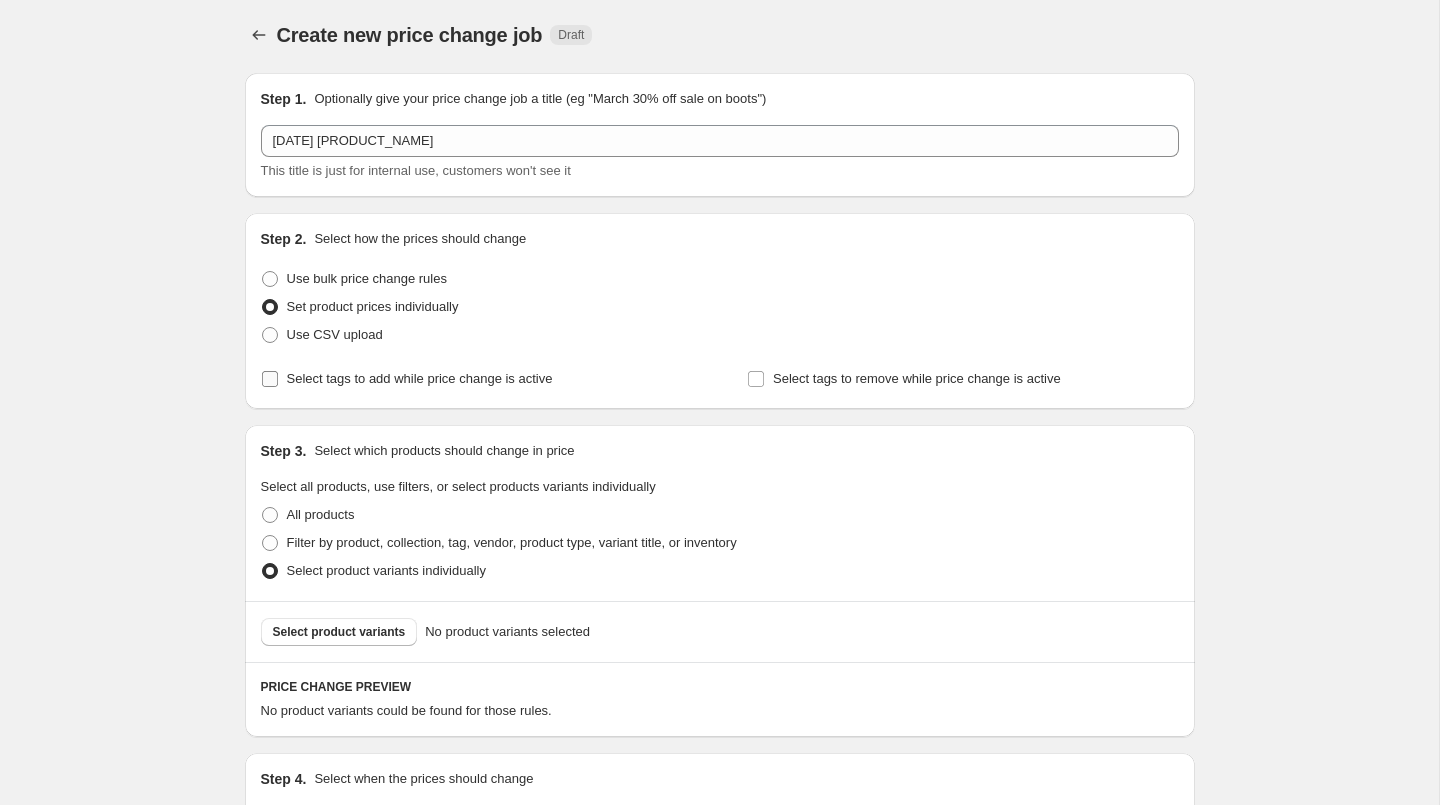 click on "Select tags to add while price change is active" at bounding box center [420, 378] 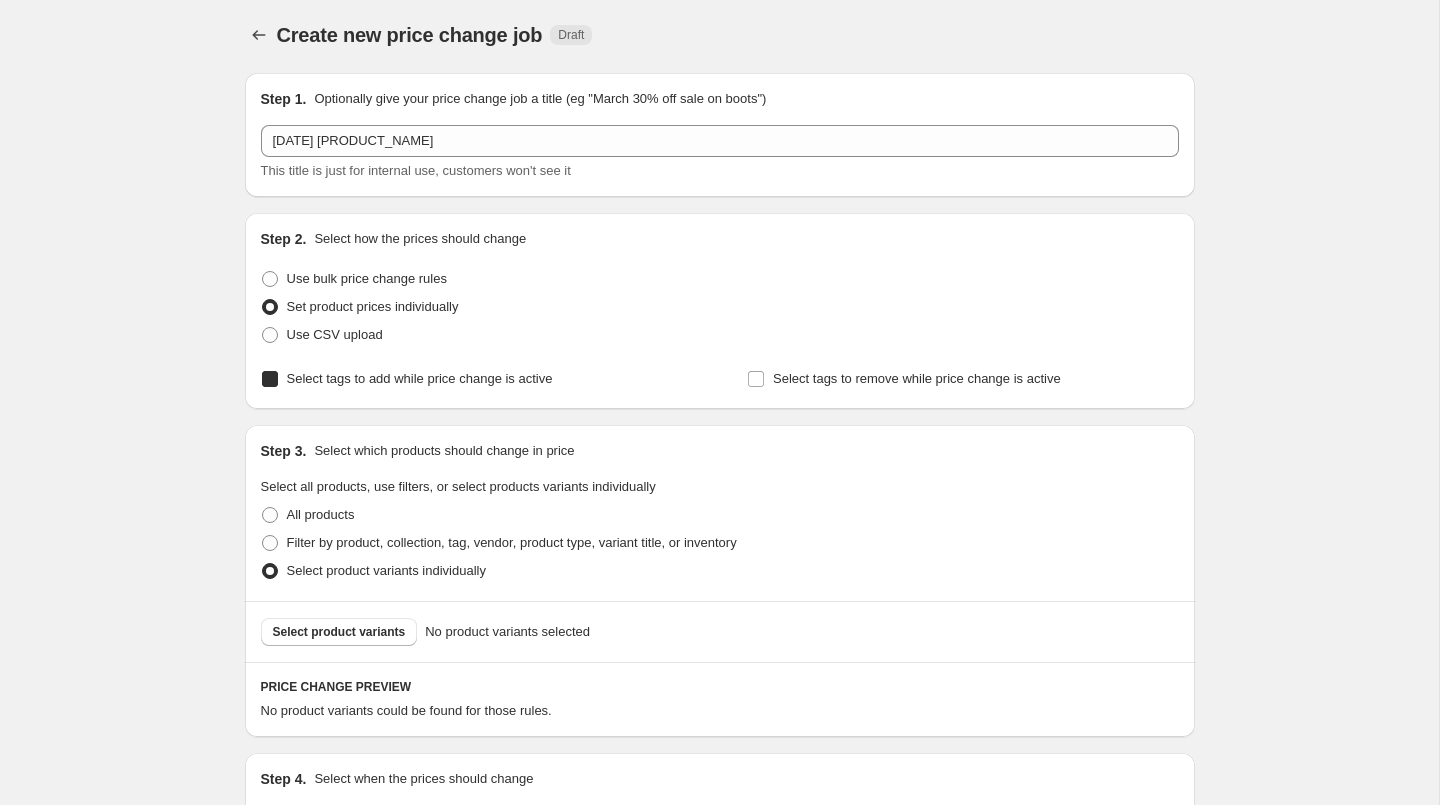 checkbox on "true" 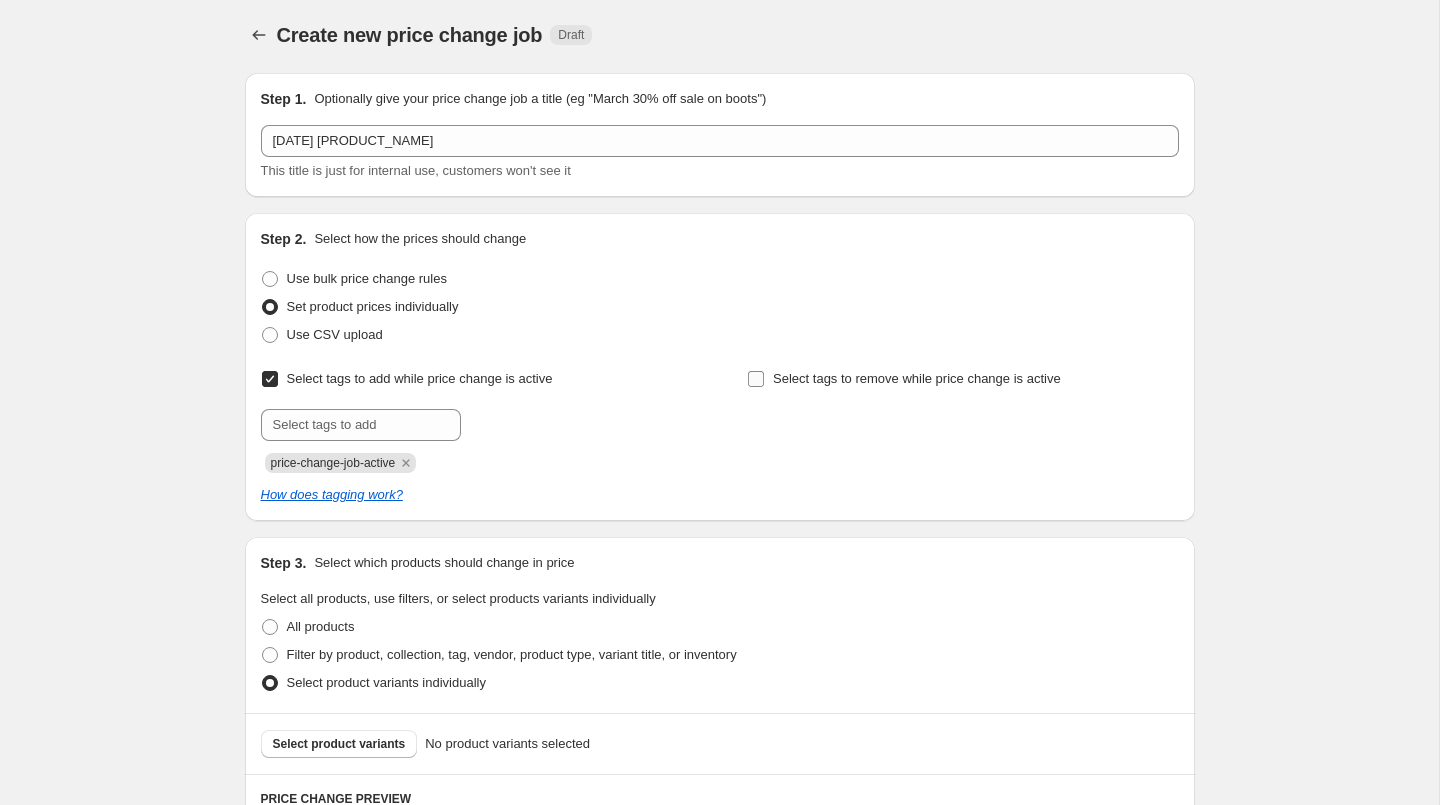 click on "Select tags to remove while price change is active" at bounding box center (917, 378) 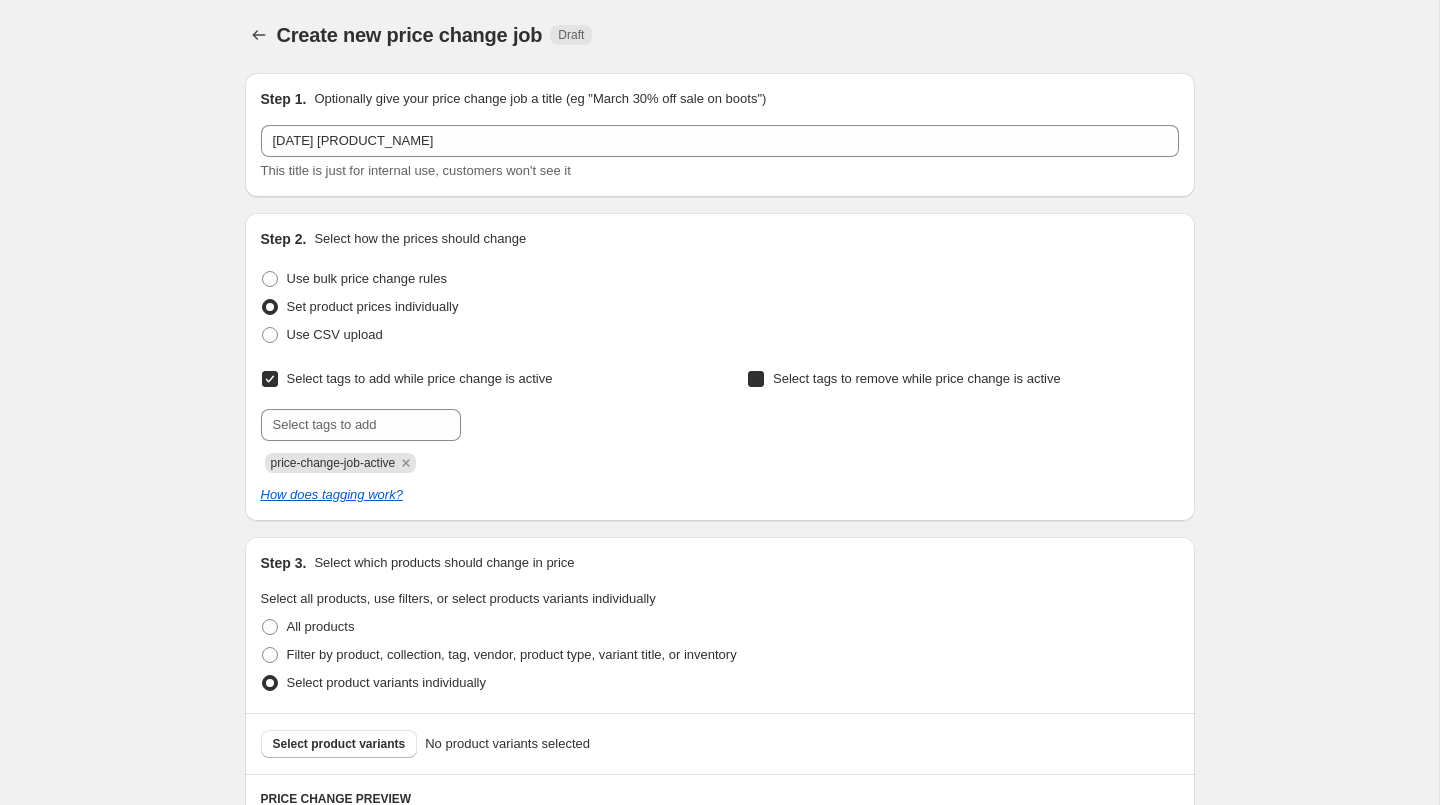 checkbox on "true" 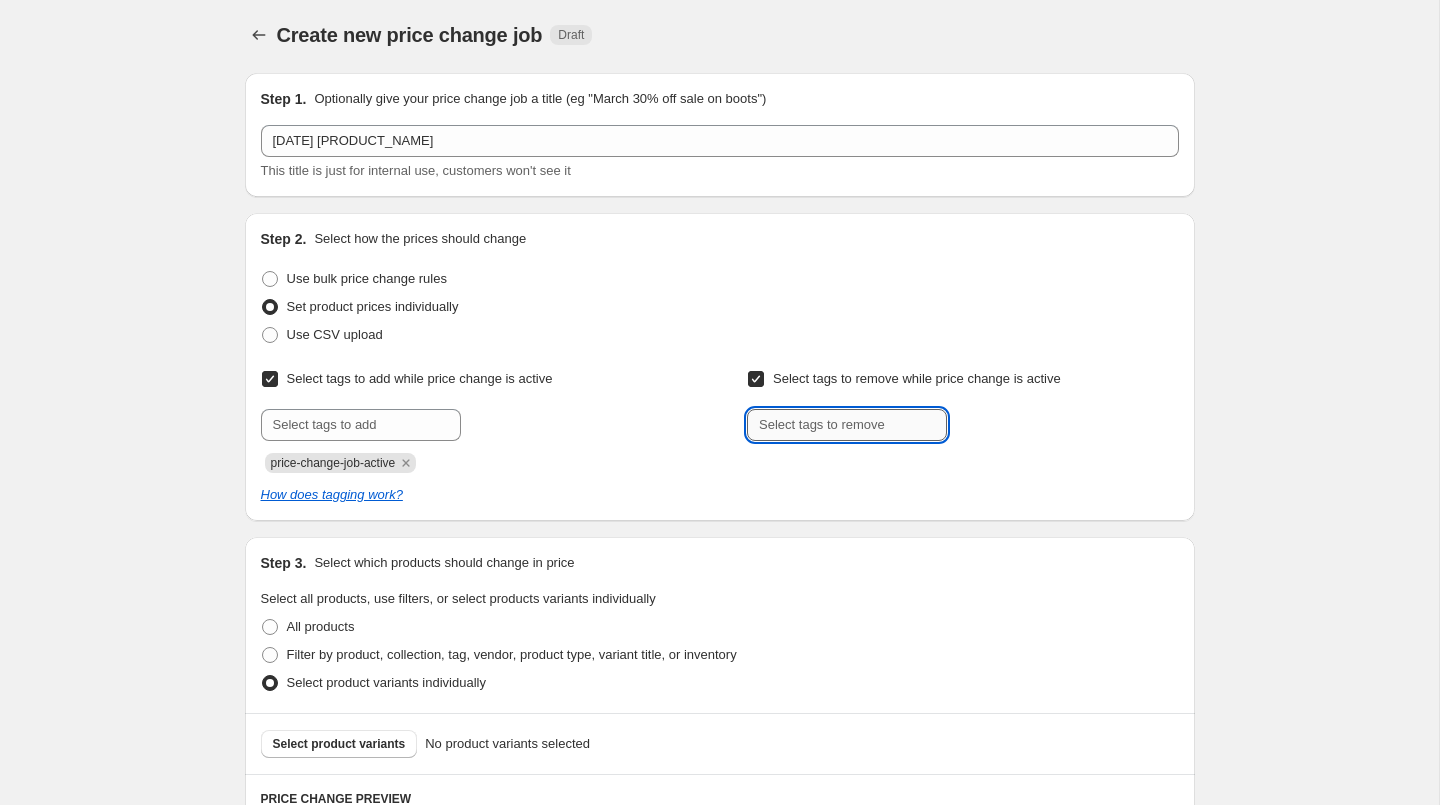 click at bounding box center [847, 425] 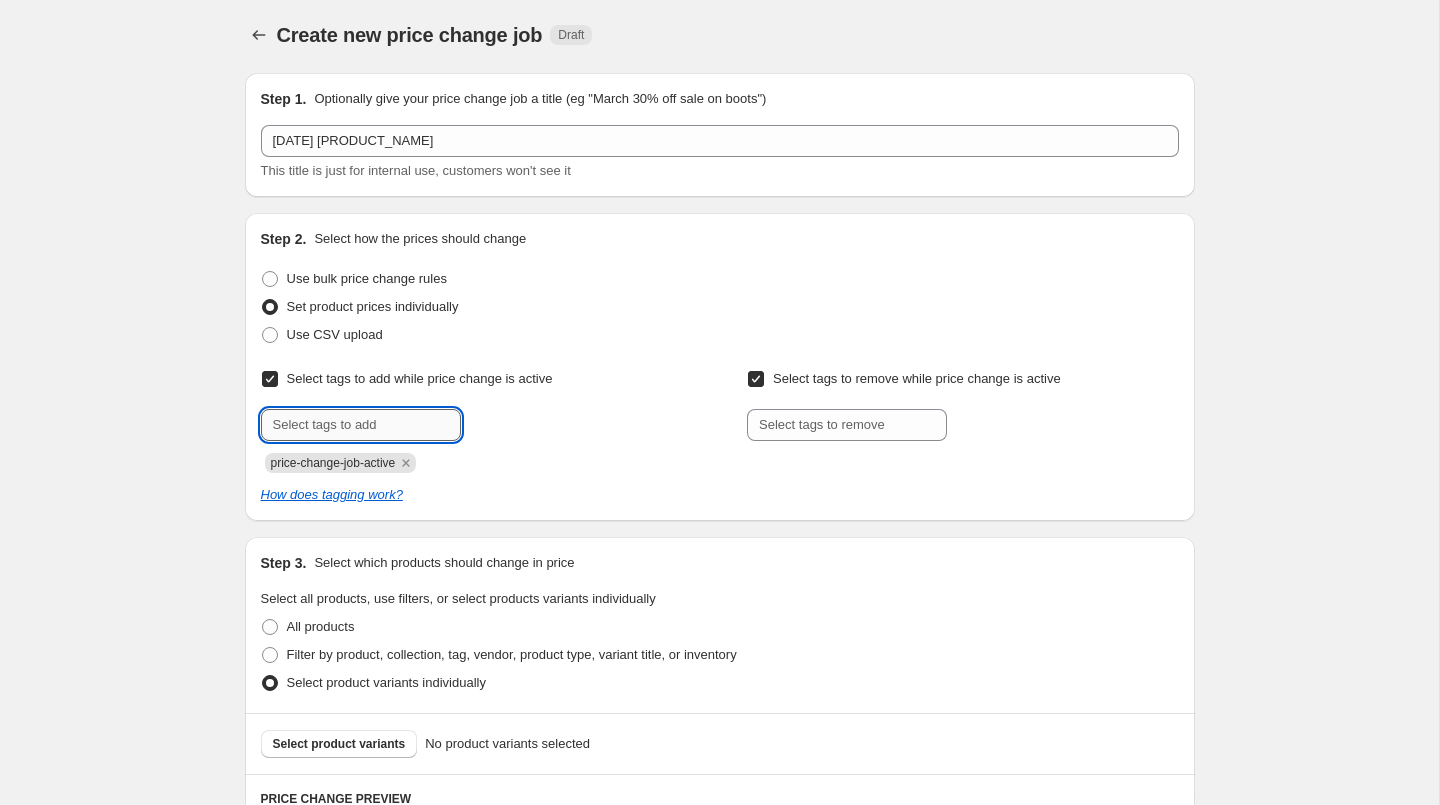 click at bounding box center (361, 425) 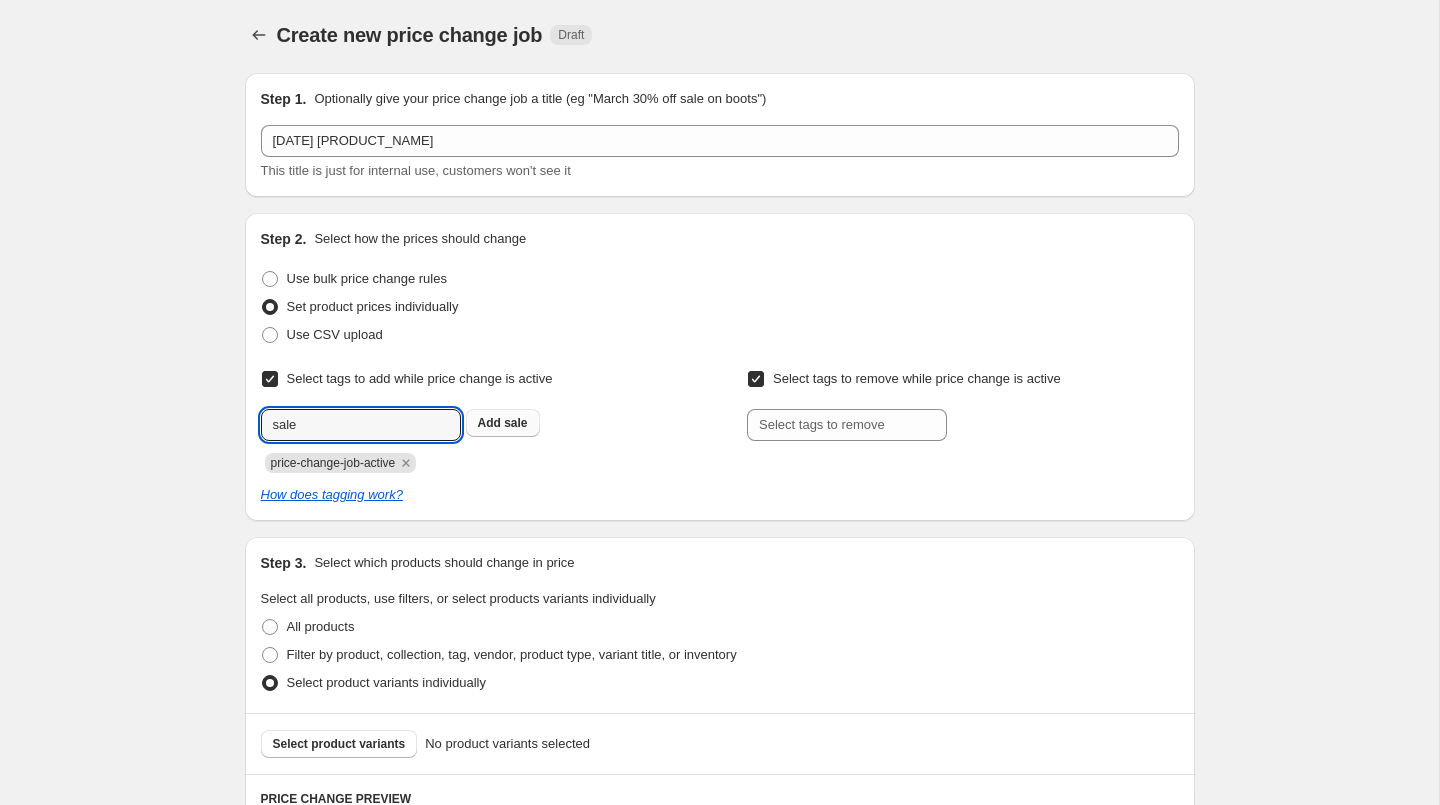 type on "sale" 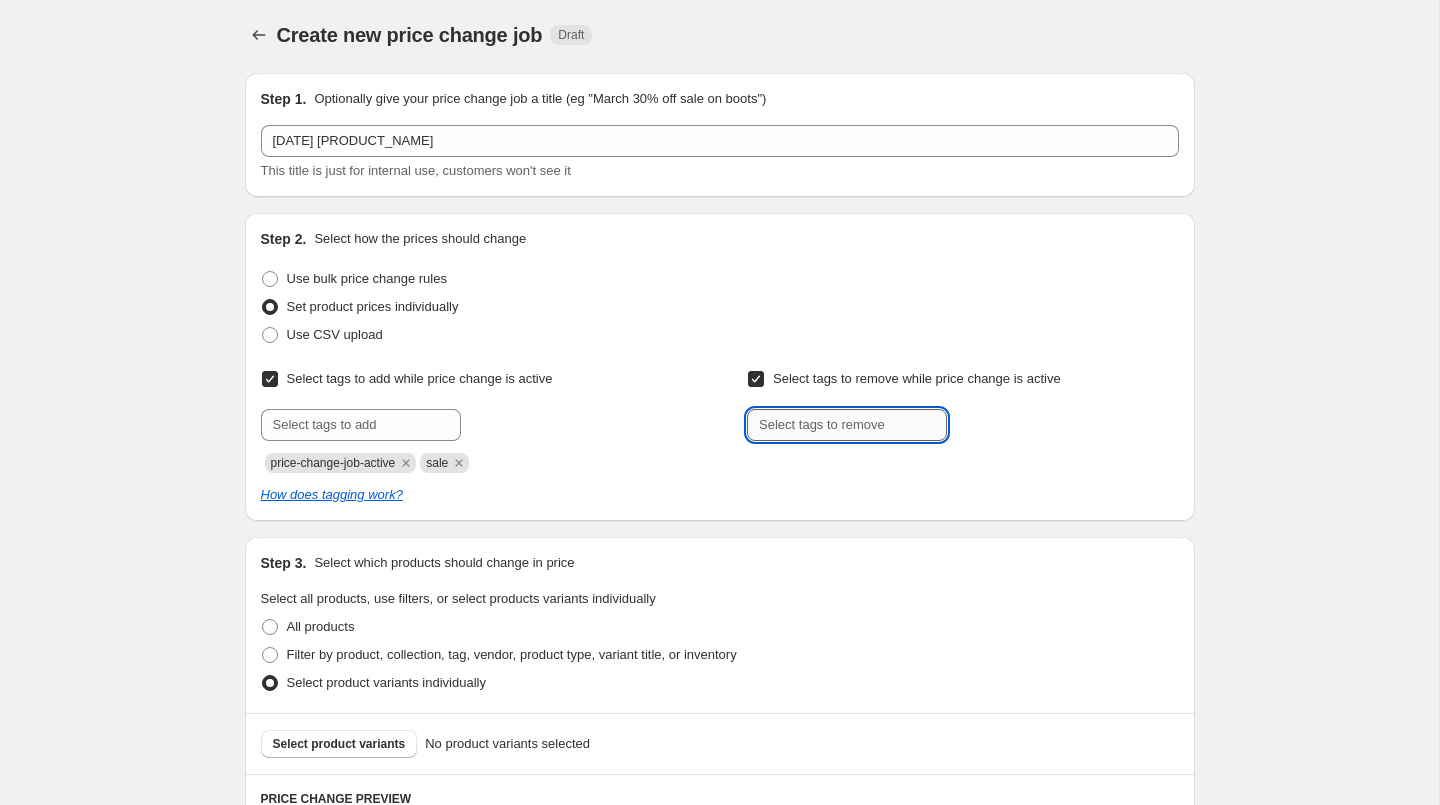 click at bounding box center [847, 425] 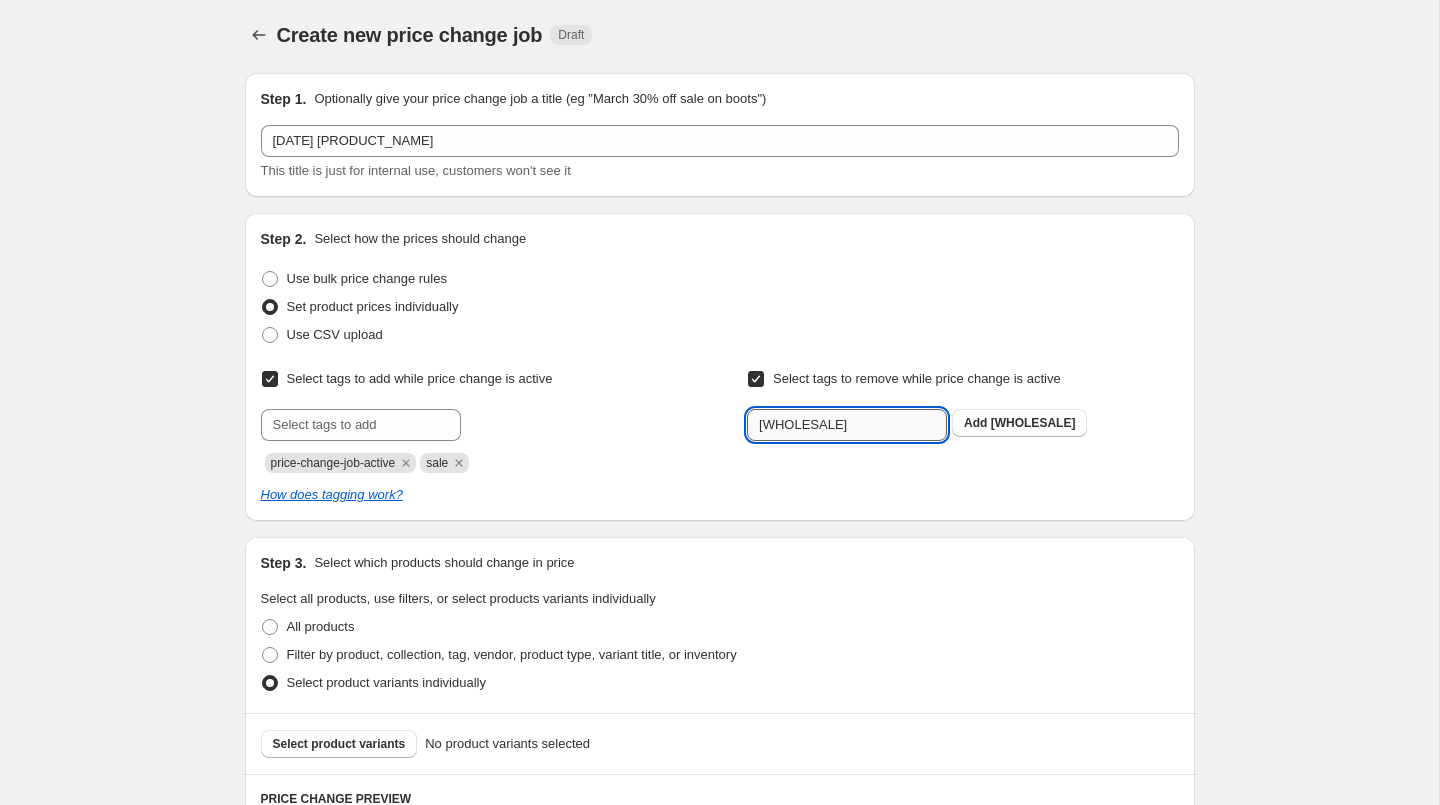 type on "[WHOLESALE]" 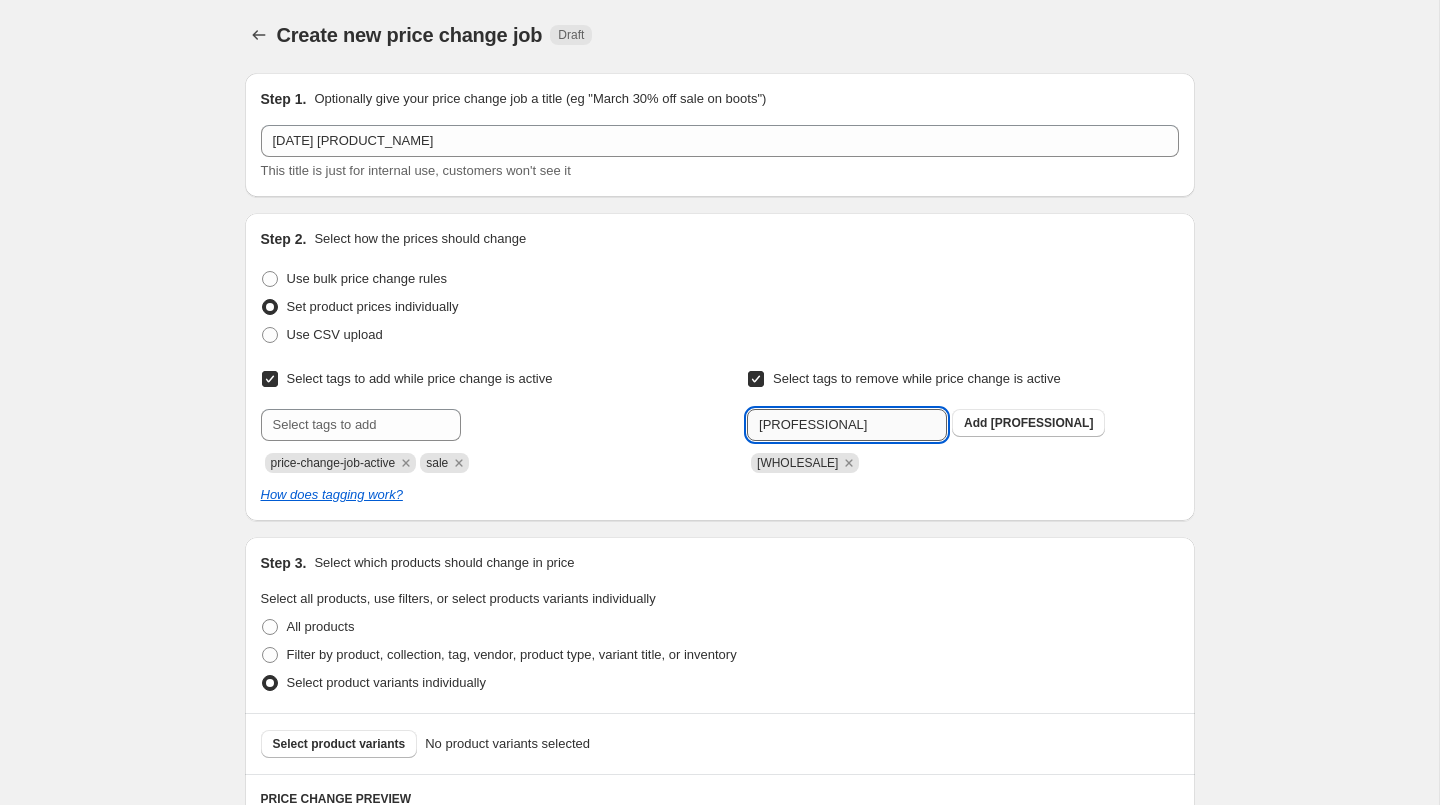 type on "[PROFESSIONAL]" 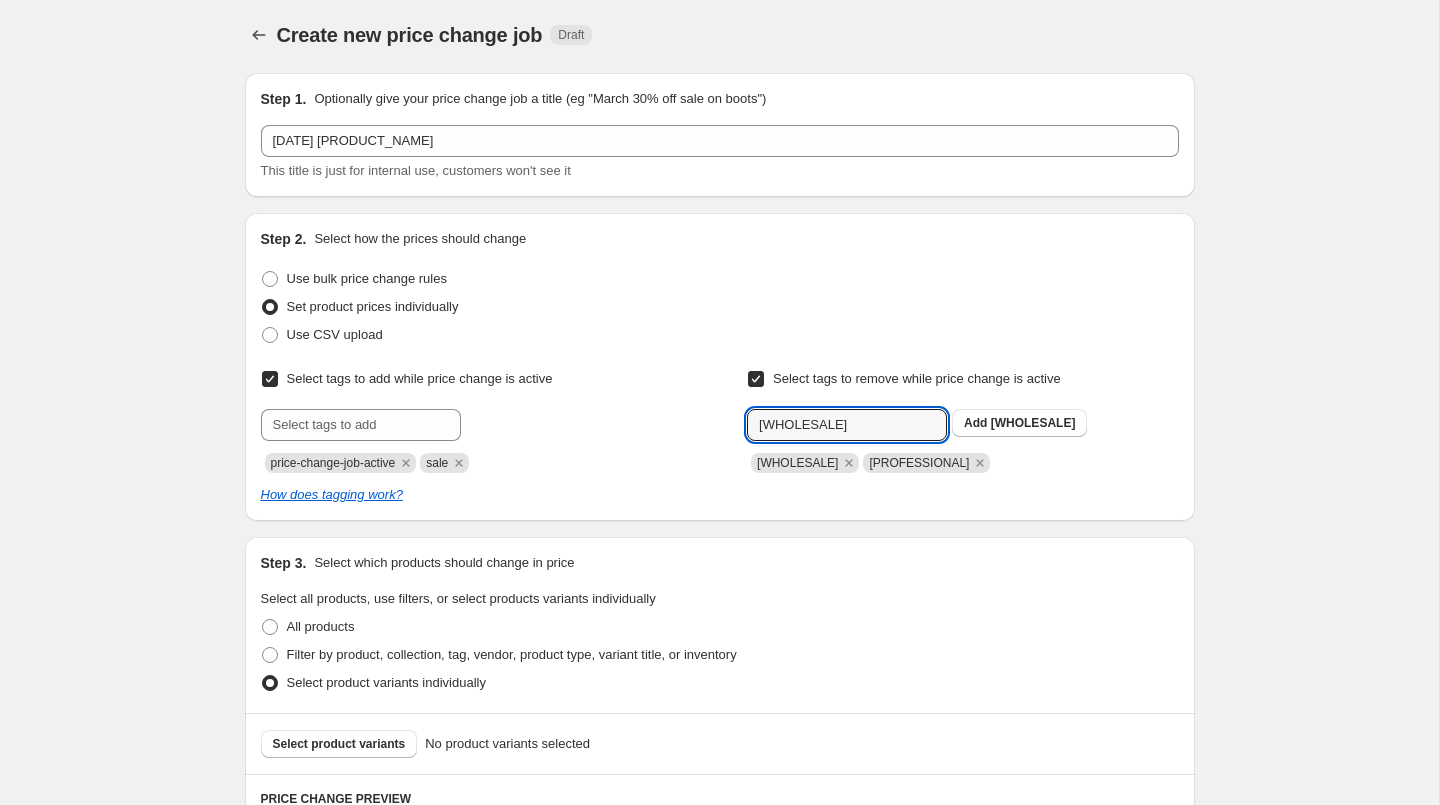 type on "[WHOLESALE]" 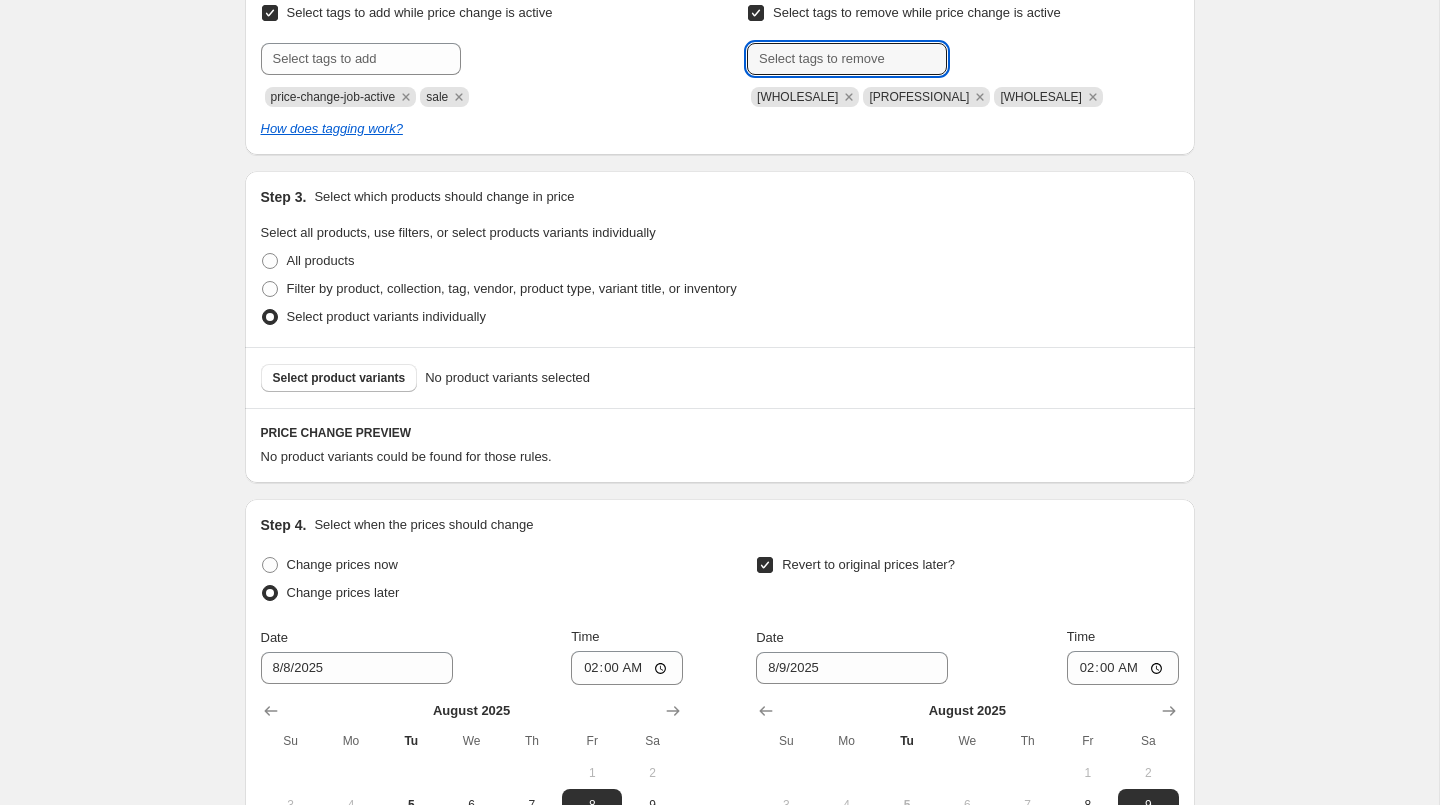 scroll, scrollTop: 392, scrollLeft: 0, axis: vertical 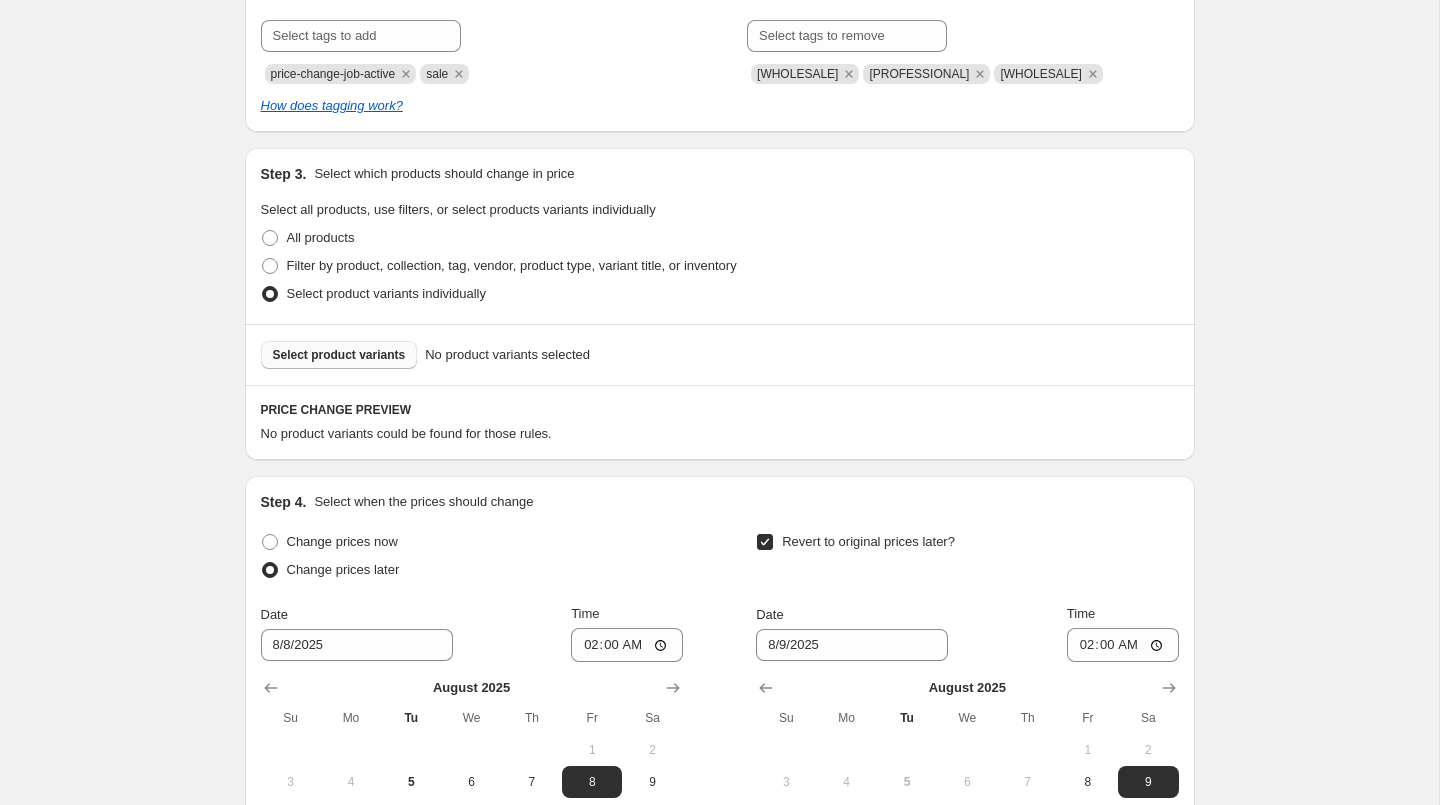 click on "Select product variants" at bounding box center (339, 355) 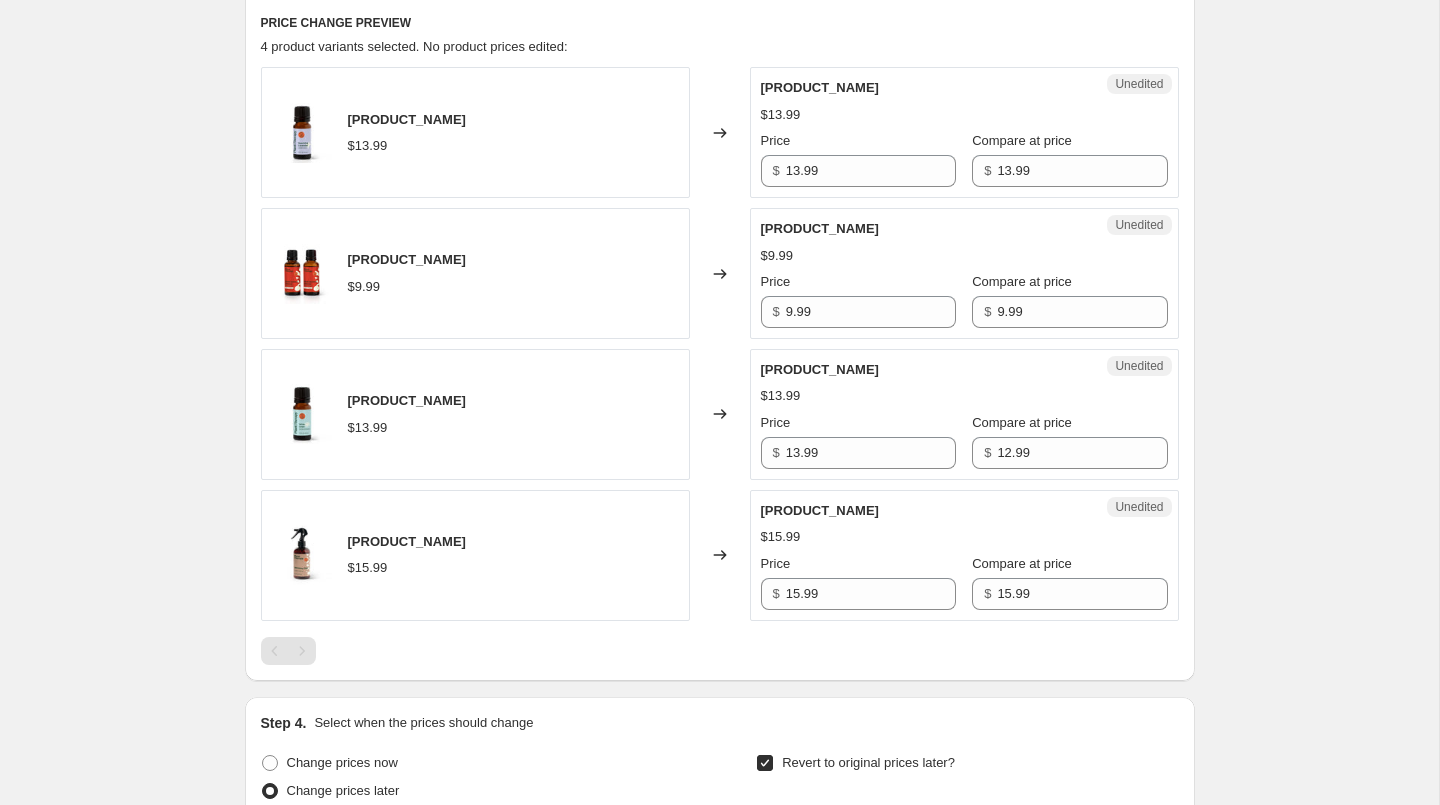 scroll, scrollTop: 783, scrollLeft: 0, axis: vertical 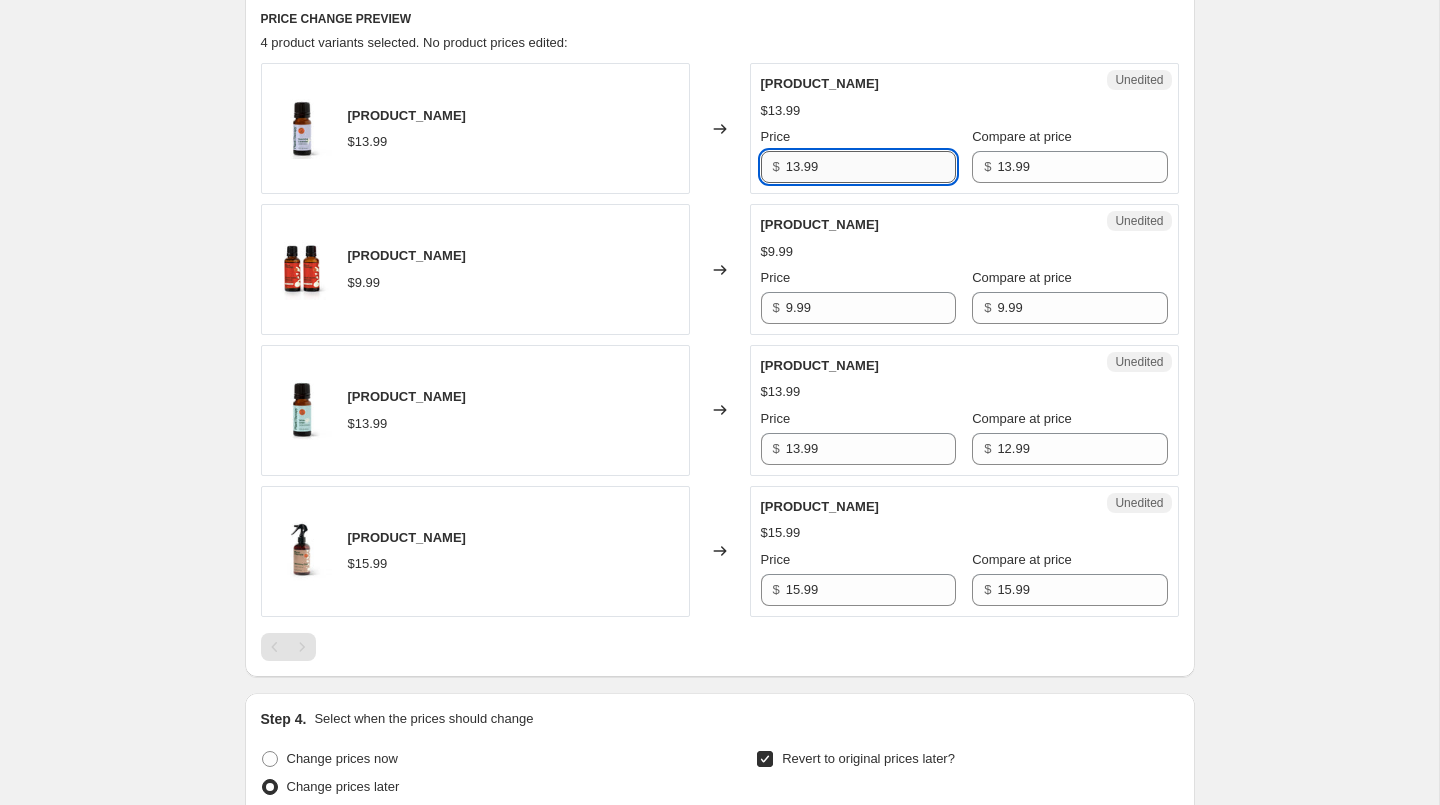 click on "13.99" at bounding box center (871, 167) 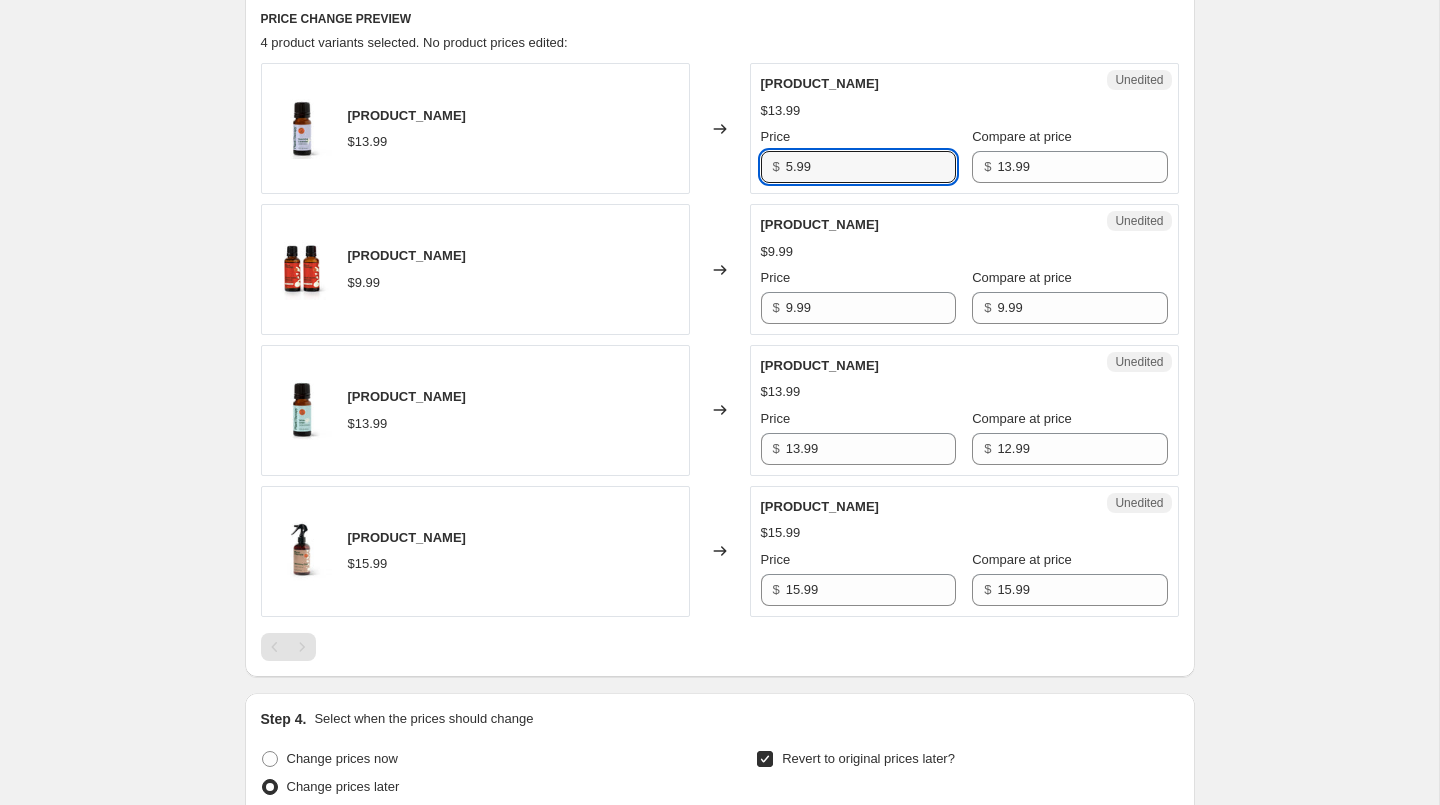 type on "5.99" 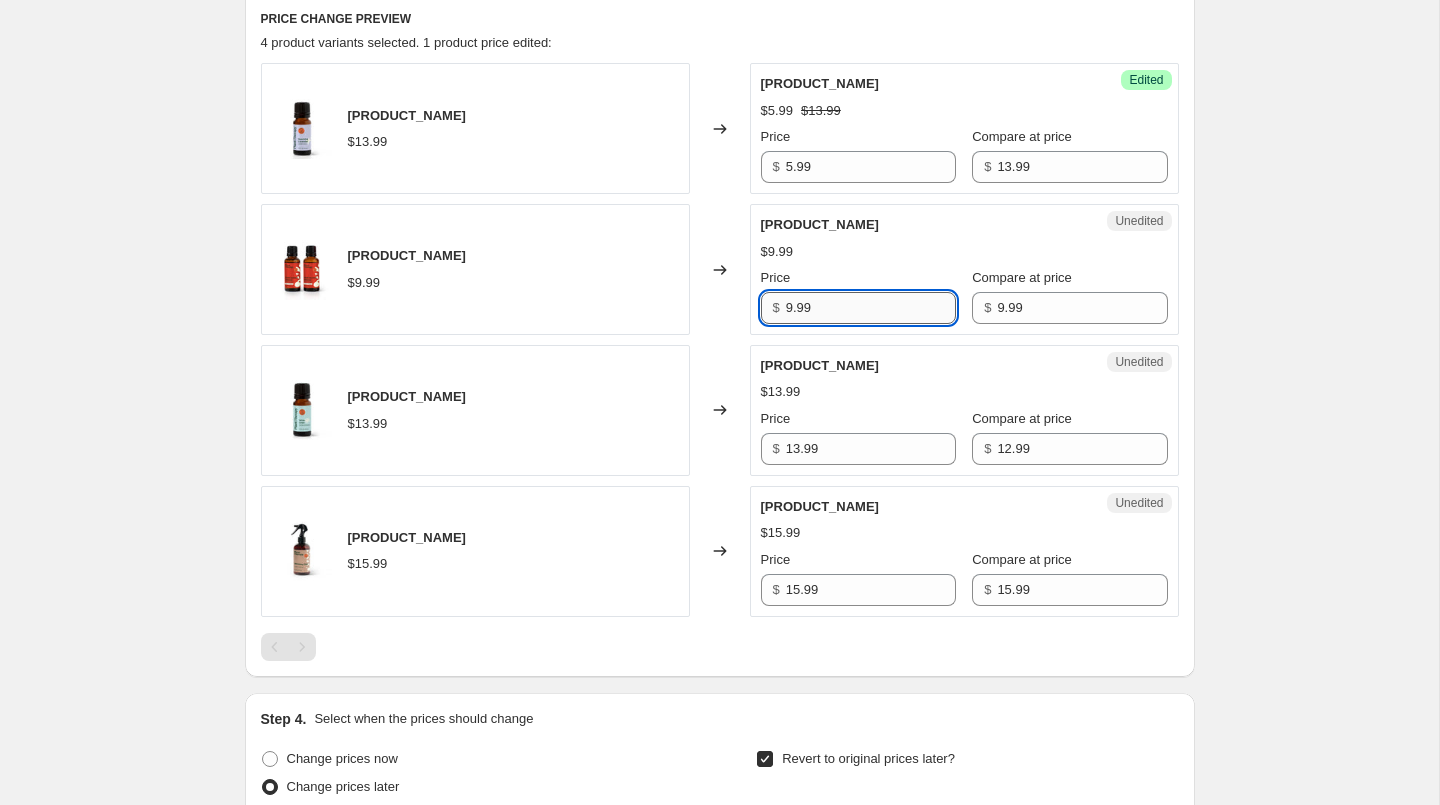 click on "9.99" at bounding box center [871, 308] 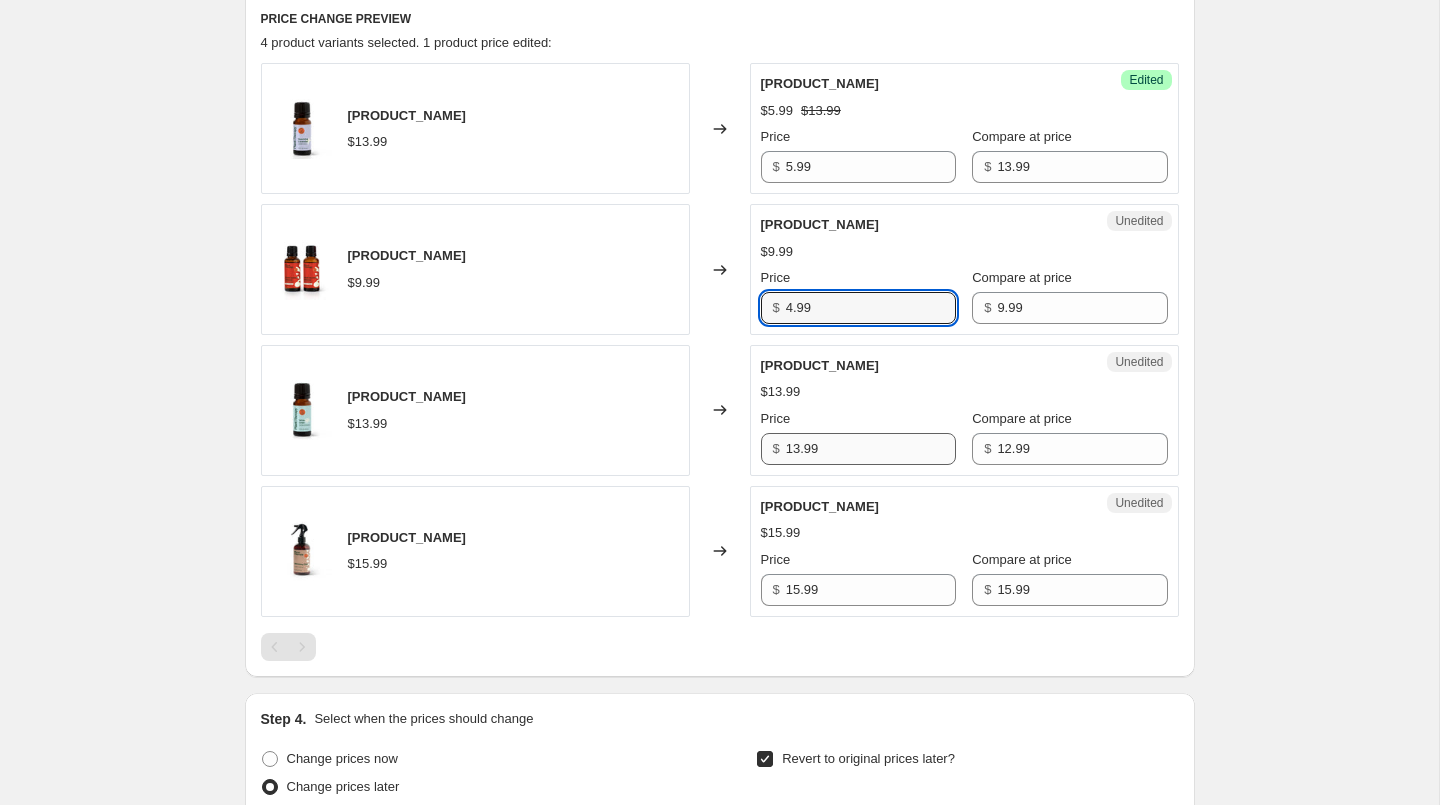 type on "4.99" 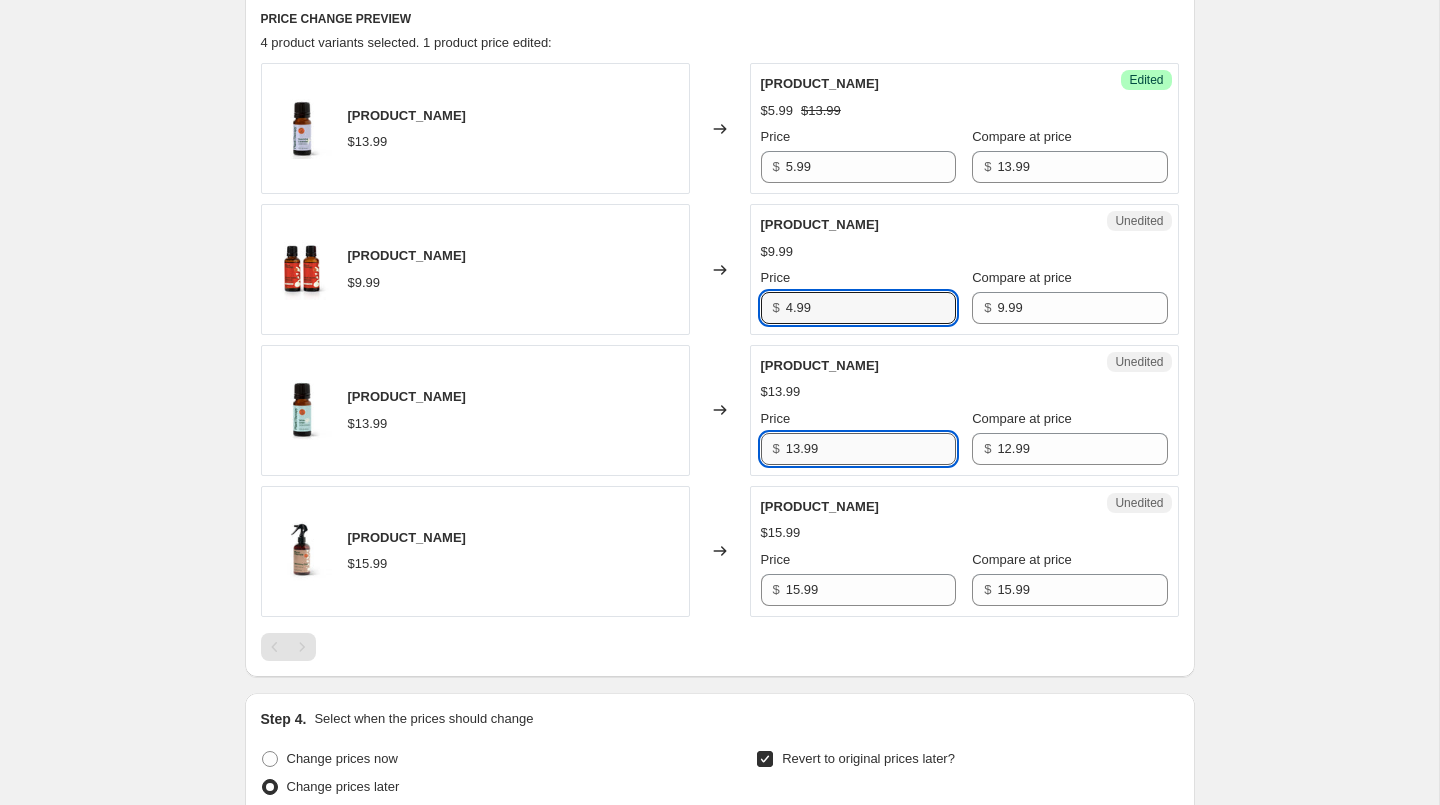 click on "13.99" at bounding box center [871, 449] 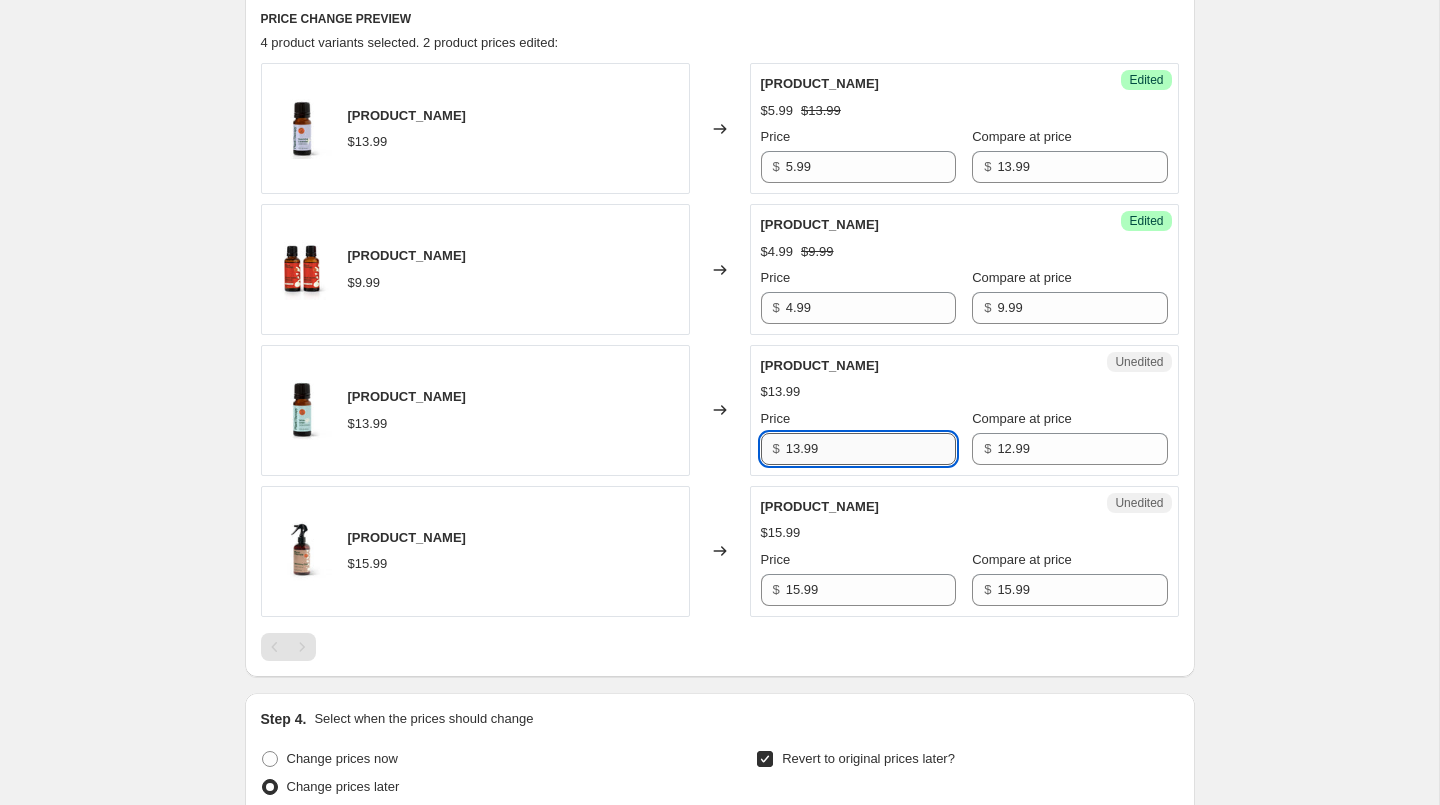 click on "13.99" at bounding box center (871, 449) 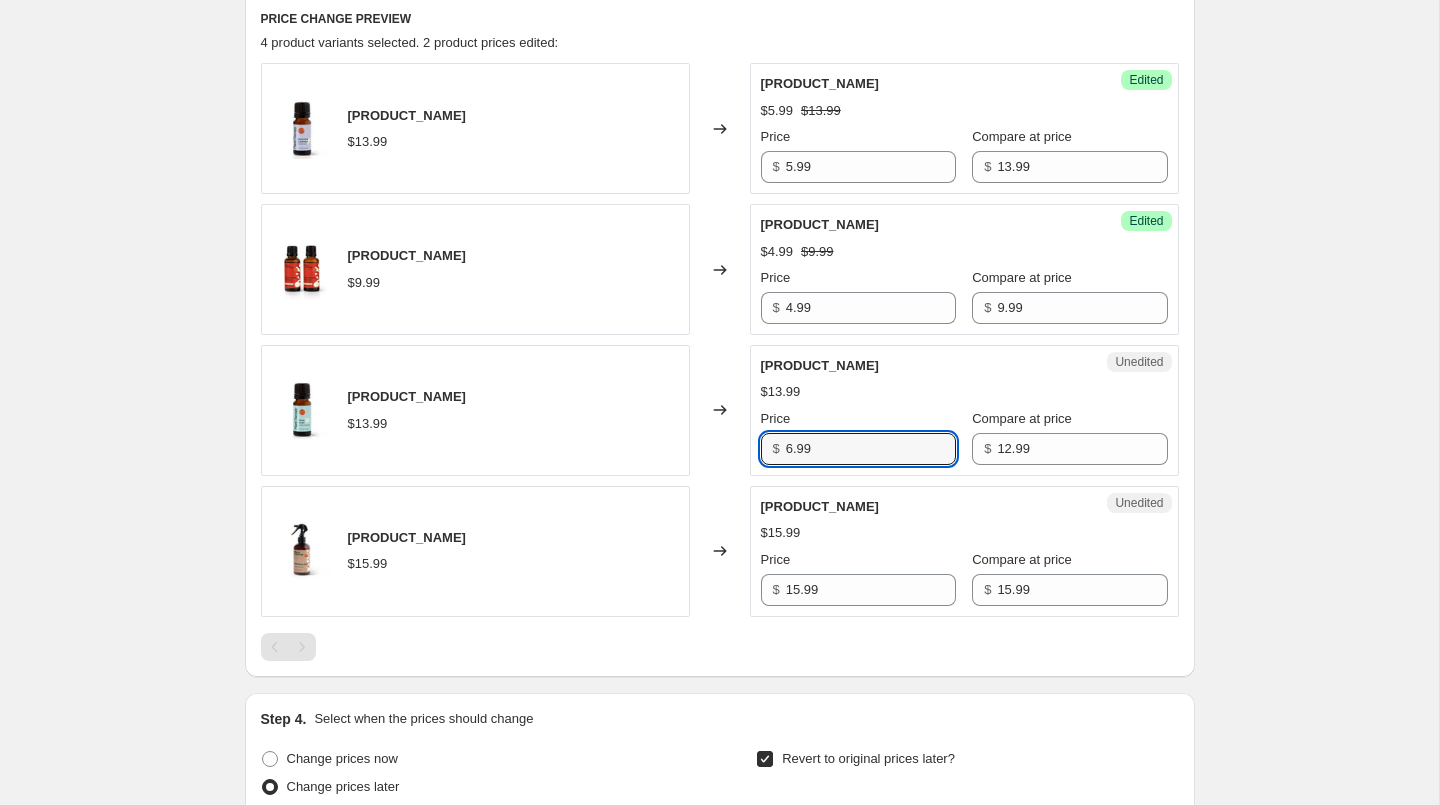 type on "6.99" 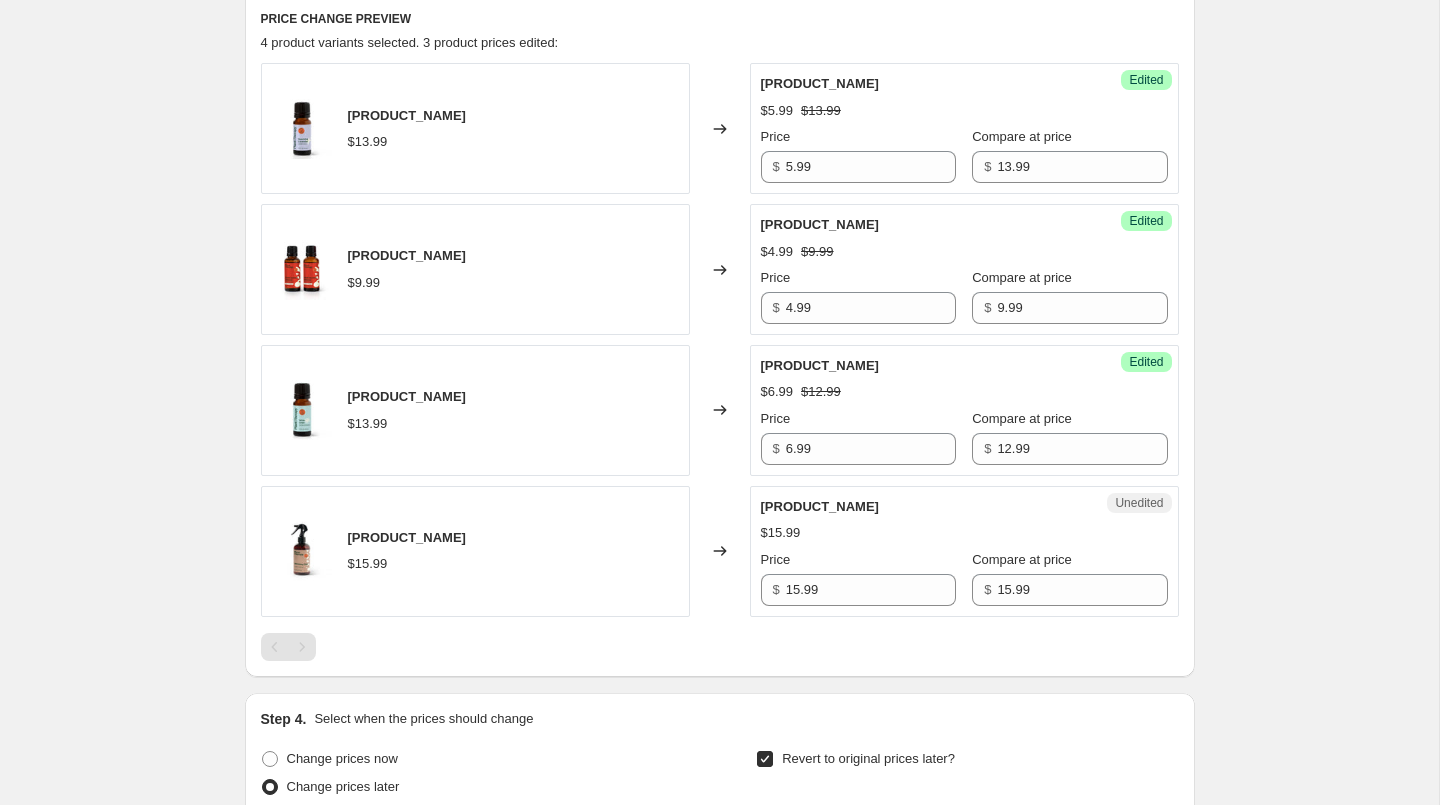 click on "Unedited [PRODUCT_NAME] [PRICE] Price $ [PRICE] Compare at price $ [PRICE]" at bounding box center (964, 551) 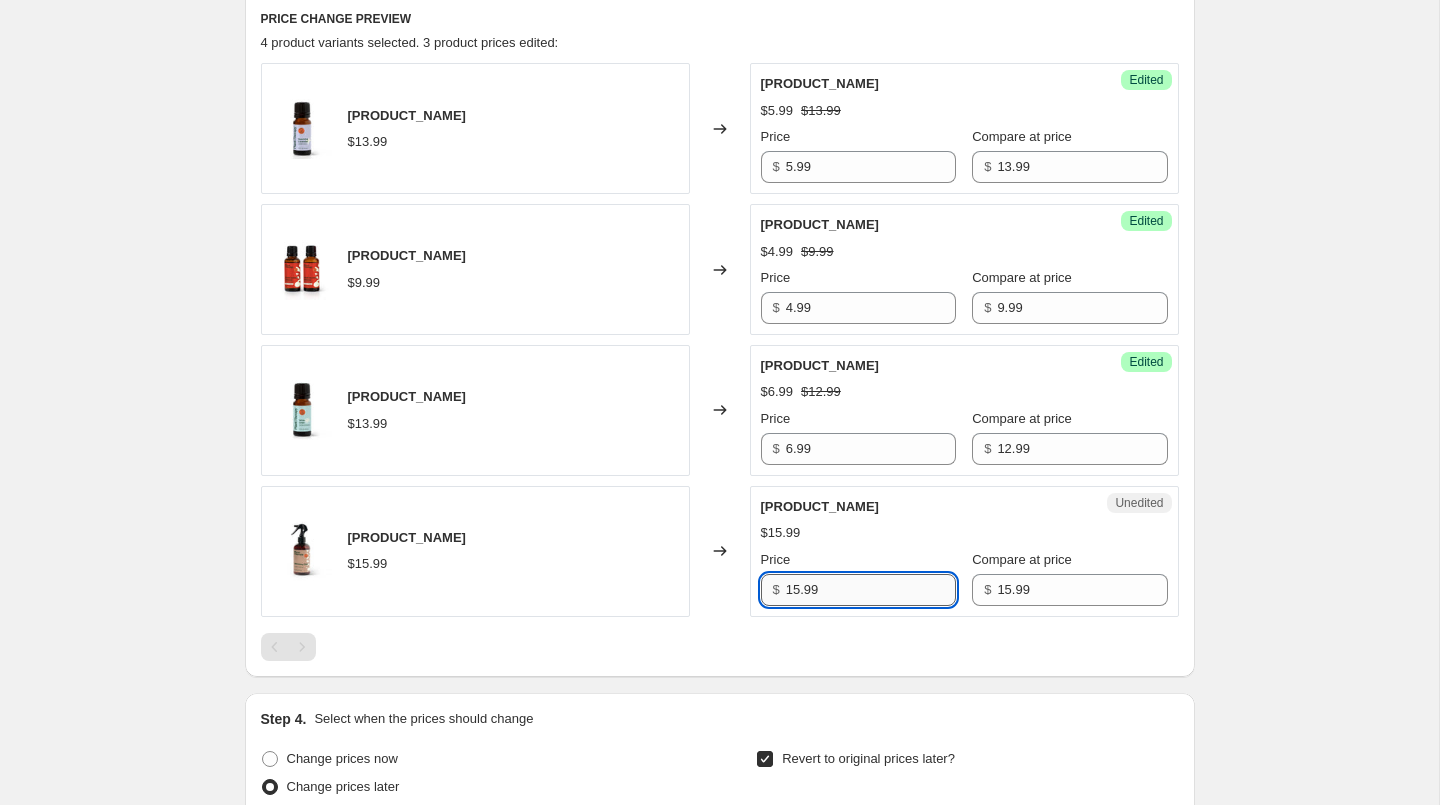 click on "15.99" at bounding box center [871, 590] 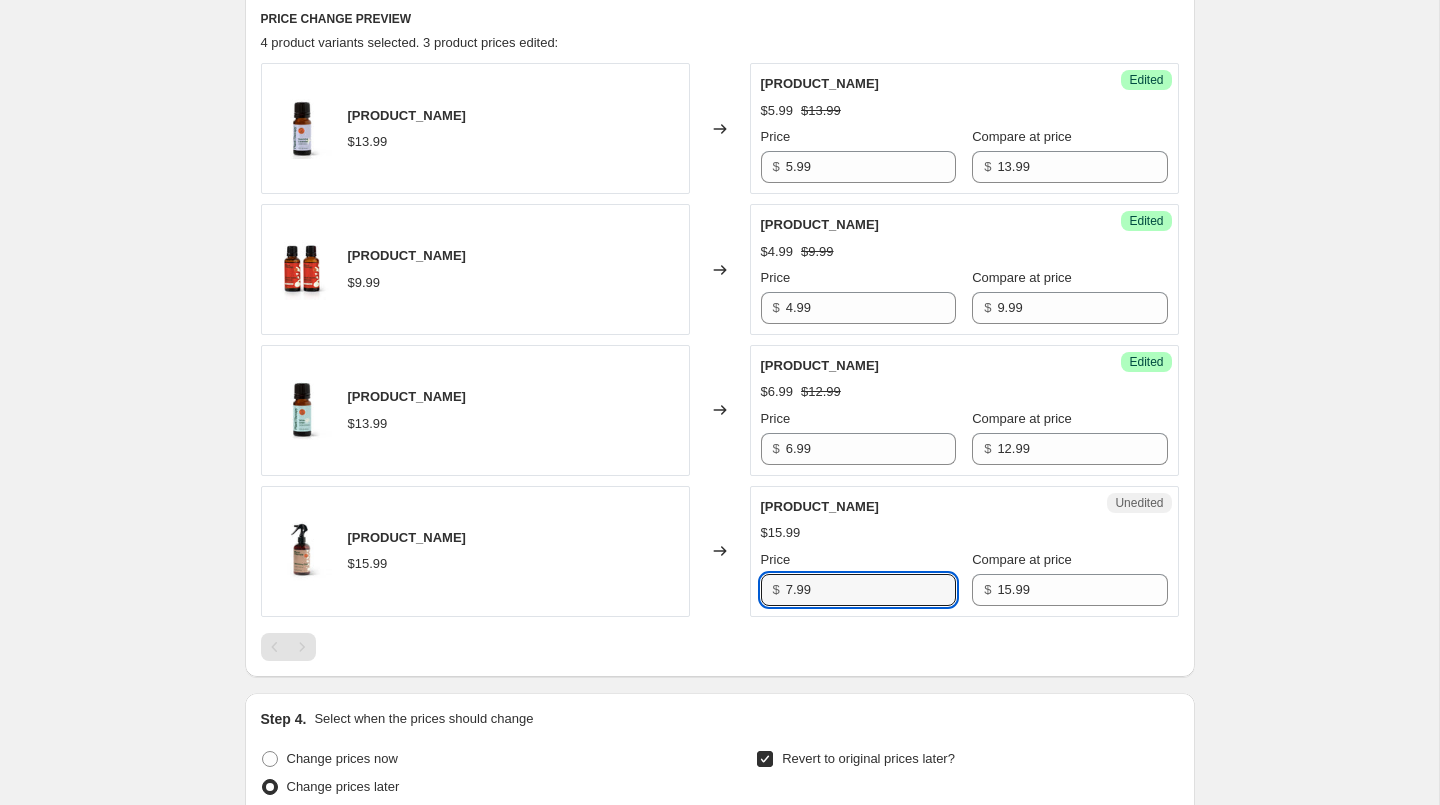 type on "7.99" 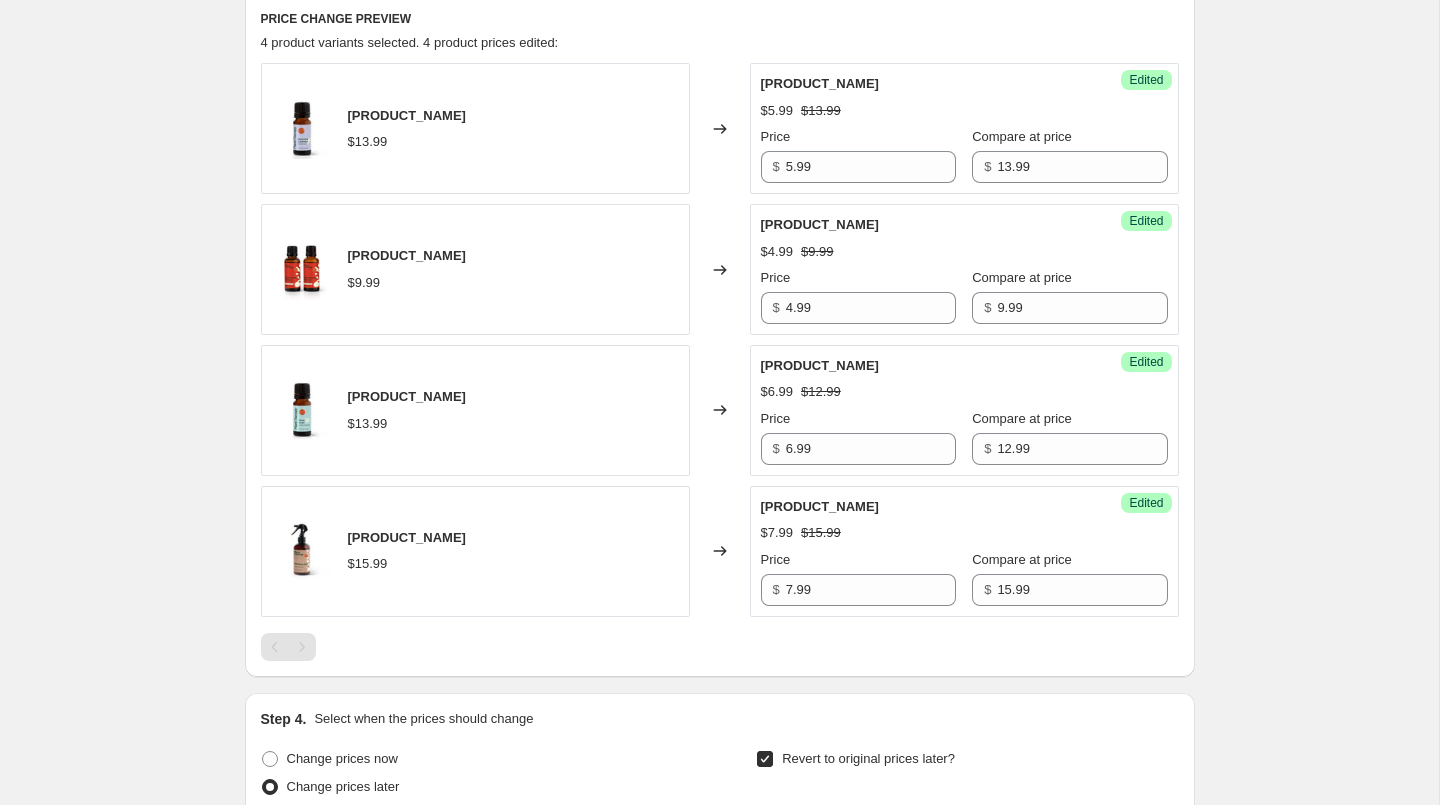 click on "Create new price change job. This page is ready Create new price change job Draft Step 1. Optionally give your price change job a title (eg "March 30% off sale on boots") [DATE] [PRODUCT_NAME] This title is just for internal use, customers won't see it Step 2. Select how the prices should change Use bulk price change rules Set product prices individually Use CSV upload Select tags to add while price change is active Submit price-change-job-active sale Select tags to remove while price change is active Submit [WHOLESALE] [PROFESSIONAL] [WHOLESALE] How does tagging work? Step 3. Select which products should change in price Select all products, use filters, or select products variants individually All products Filter by product, collection, tag, vendor, product type, variant title, or inventory Select product variants individually Select product variants 4   product variants selected PRICE CHANGE PREVIEW 4 product variants selected. 4 product prices edited: [PRICE] Changed to Success Edited [PRICE] [PRICE]" at bounding box center [719, 289] 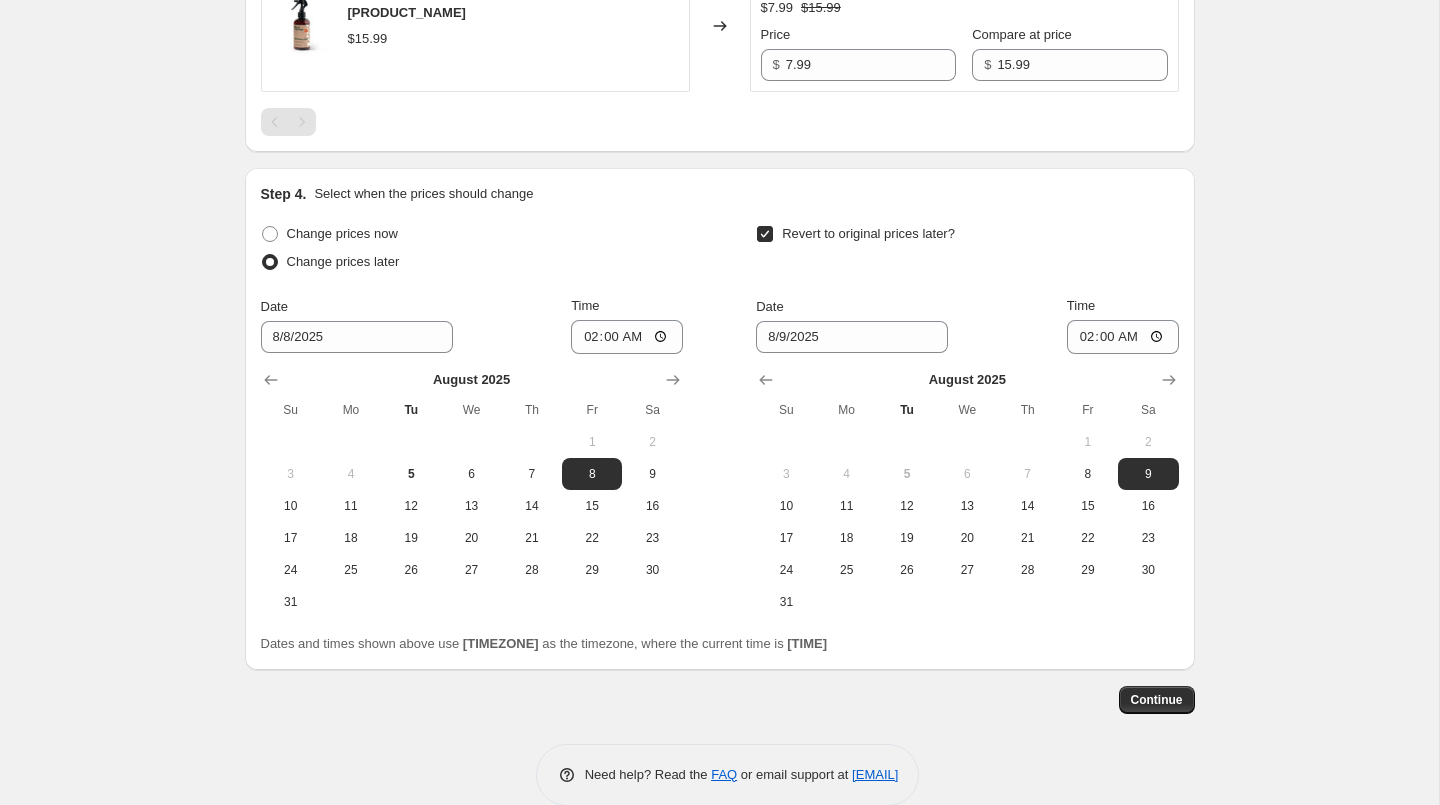scroll, scrollTop: 1329, scrollLeft: 0, axis: vertical 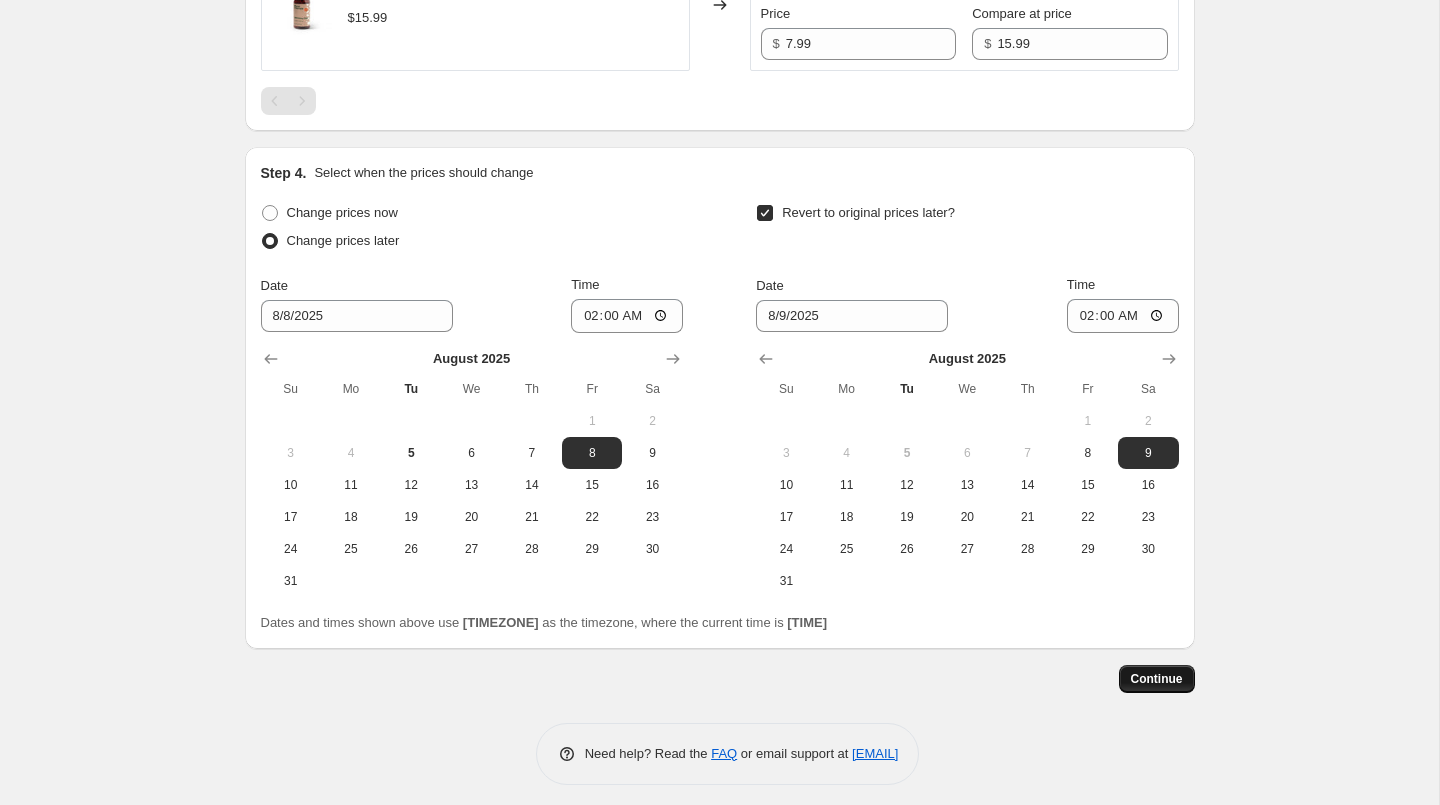 click on "Continue" at bounding box center (1157, 679) 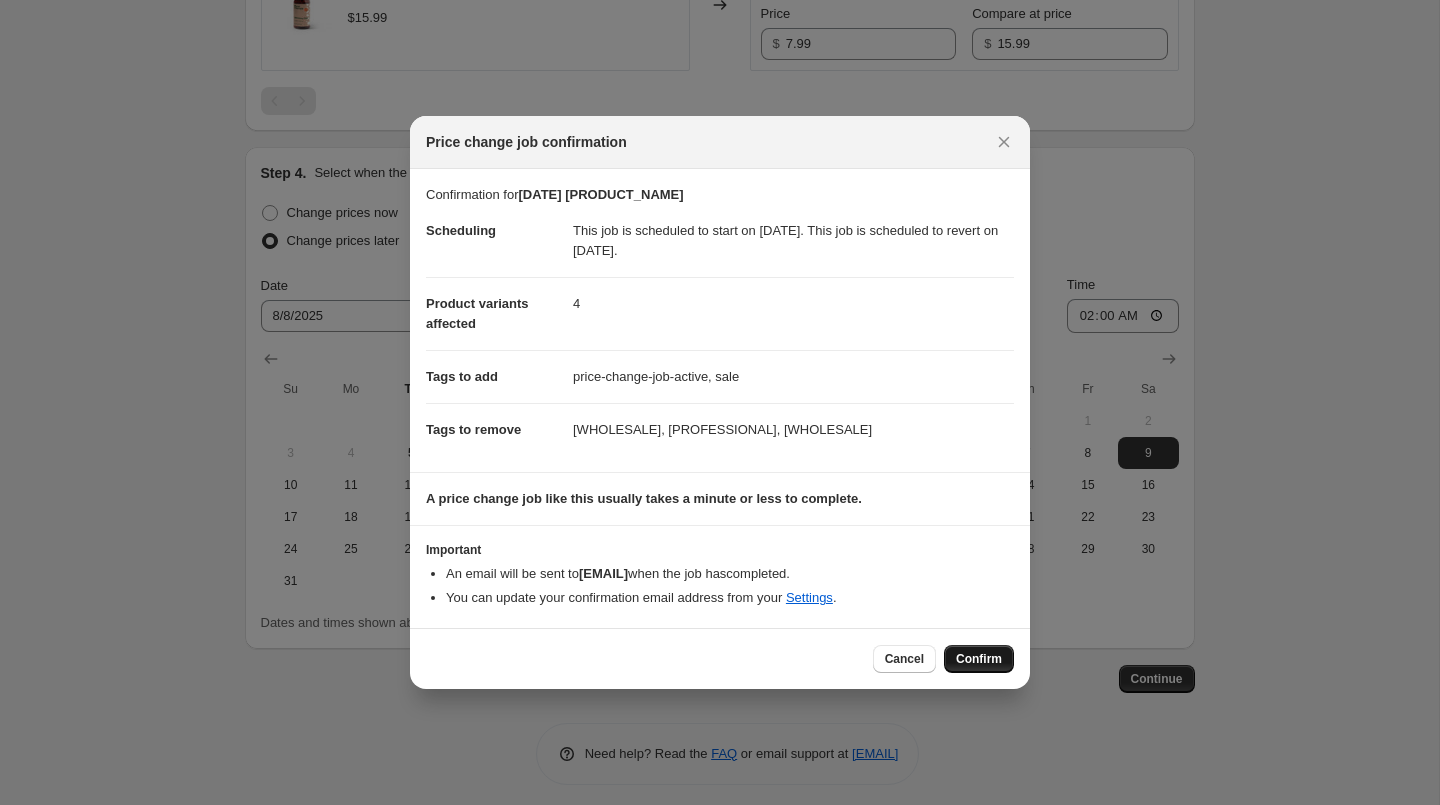 click on "Confirm" at bounding box center (979, 659) 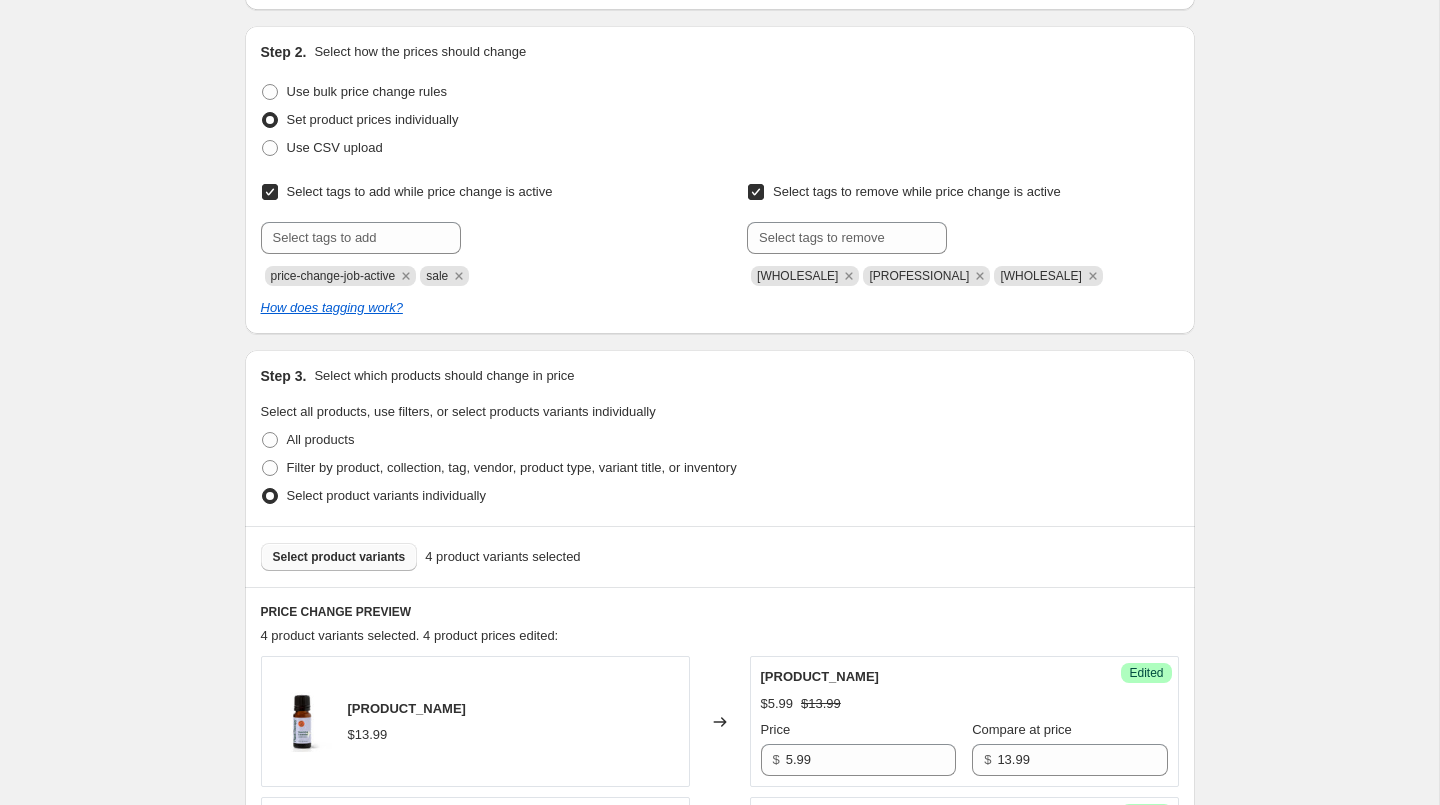 scroll, scrollTop: 0, scrollLeft: 0, axis: both 